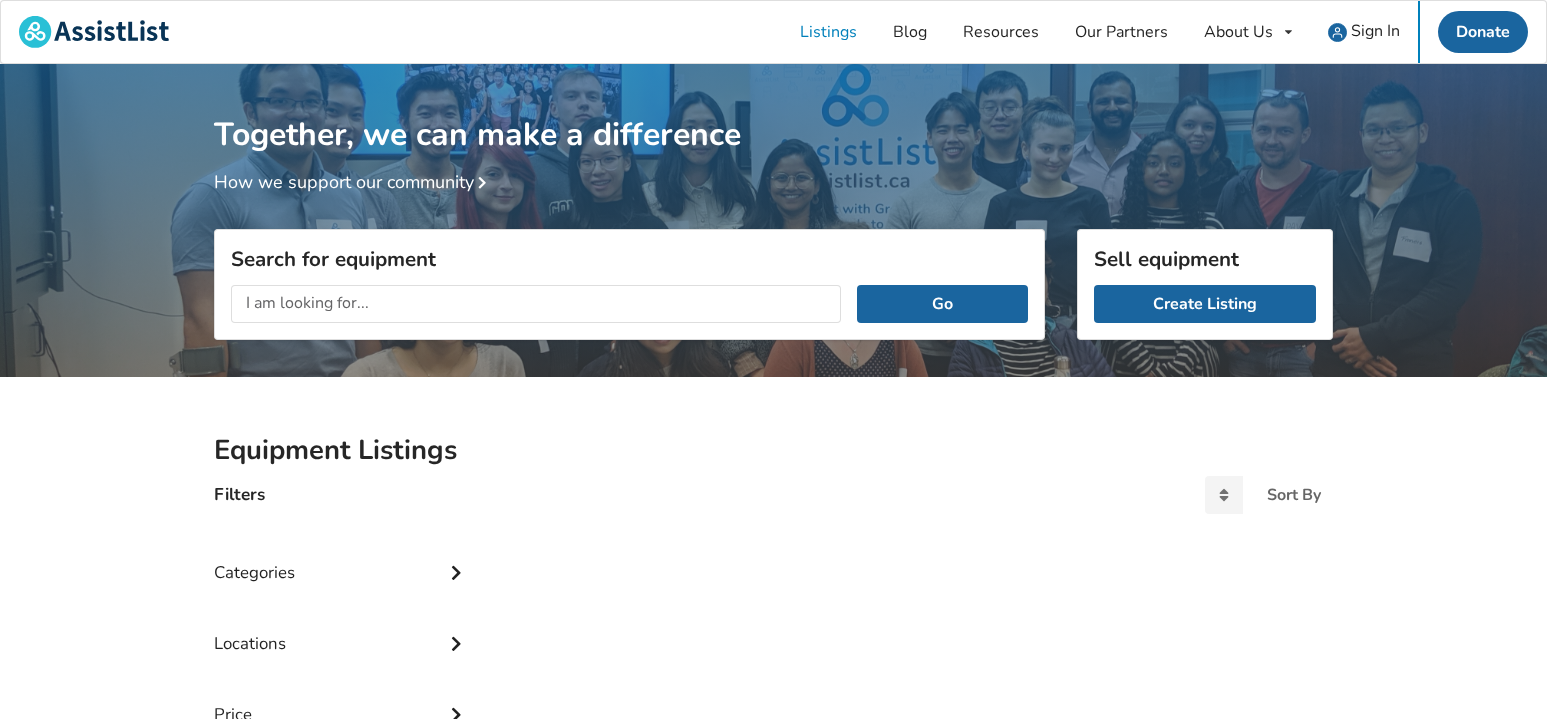 scroll, scrollTop: 0, scrollLeft: 0, axis: both 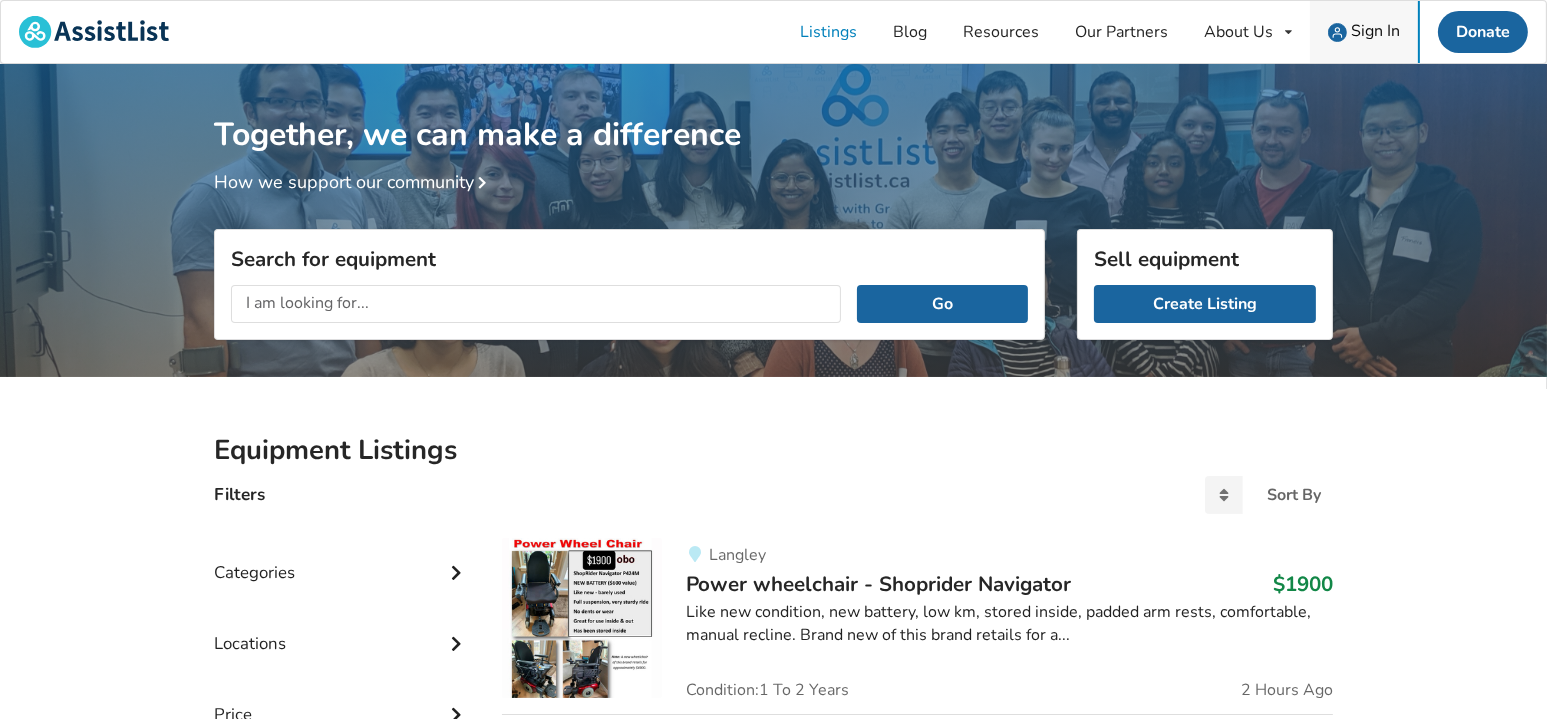 click on "Sign In" at bounding box center [1375, 31] 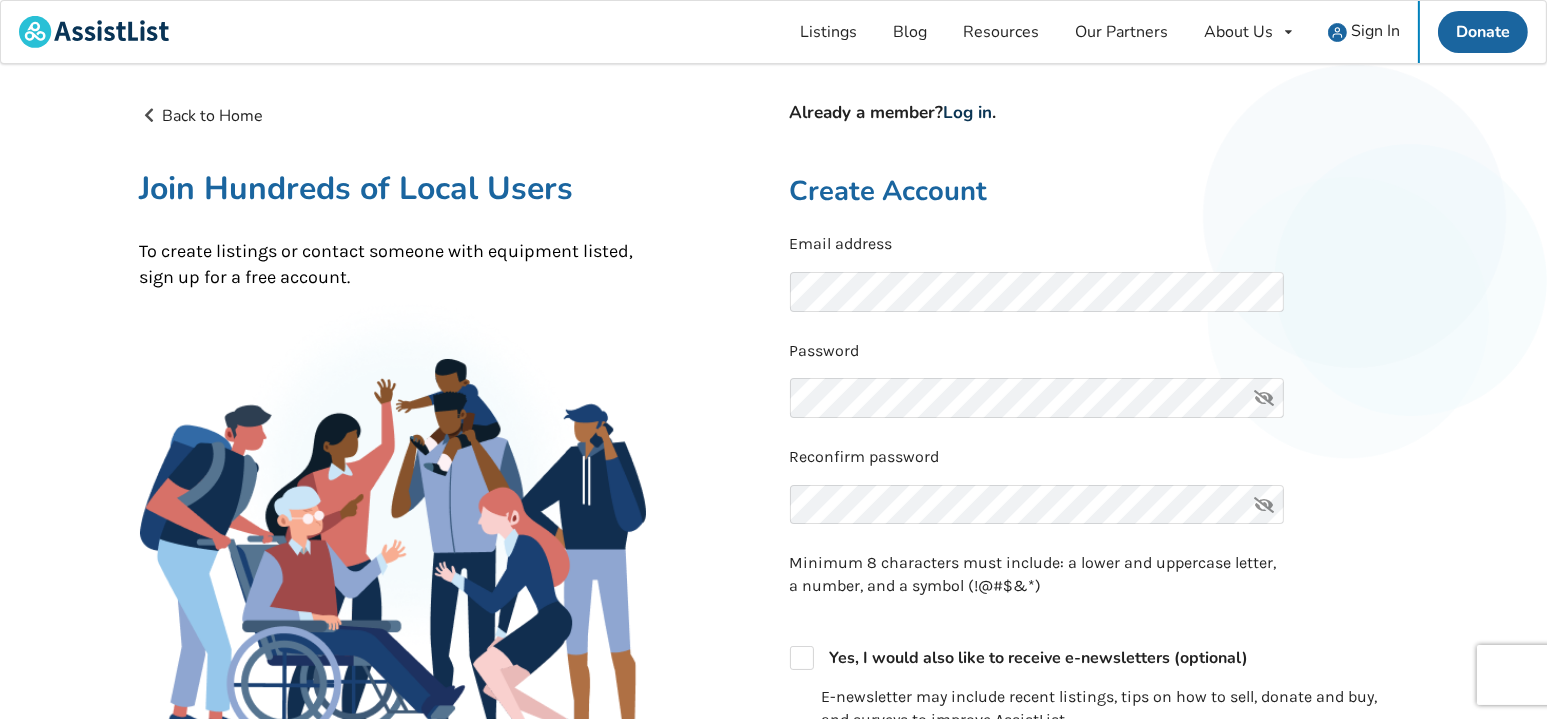 click on "Log in" at bounding box center (0, 0) 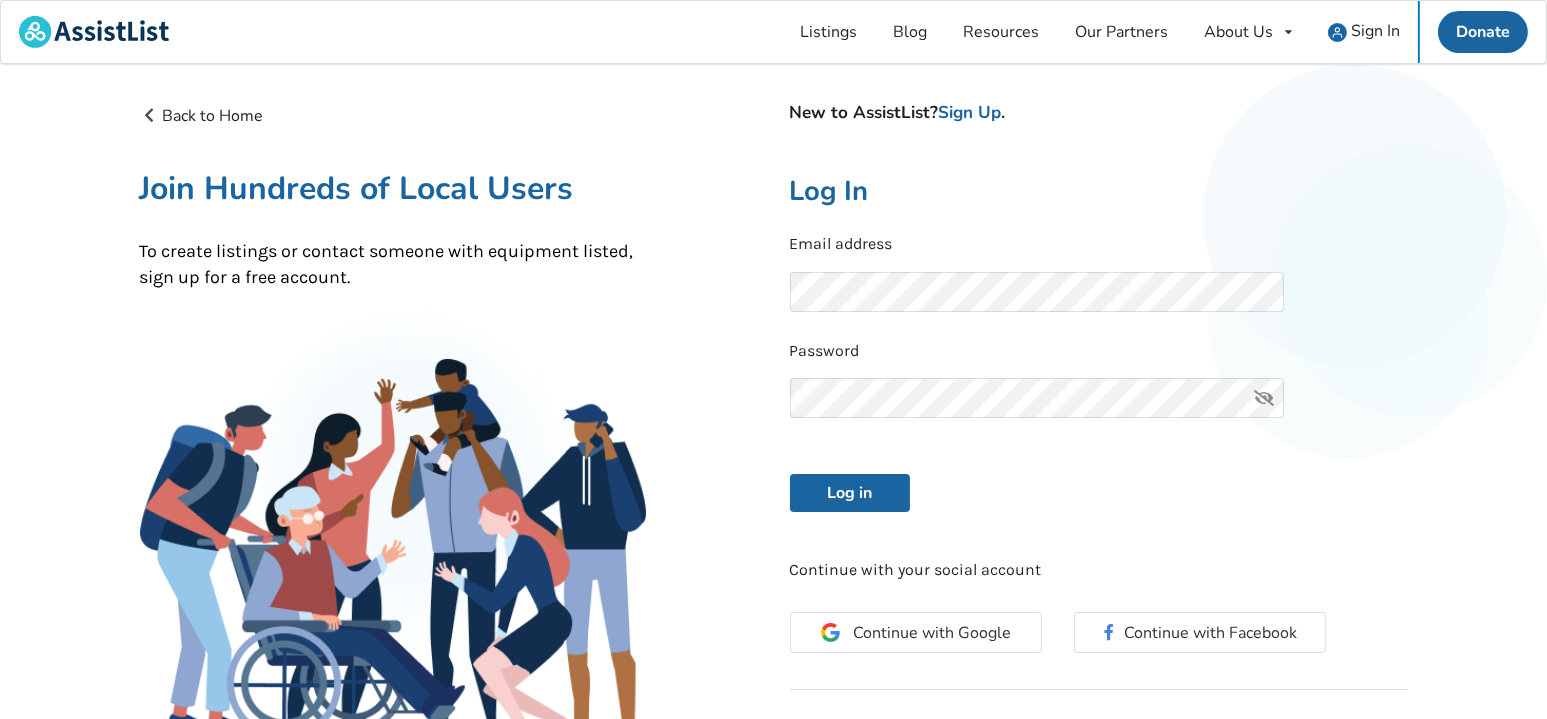 click at bounding box center (1233, 292) 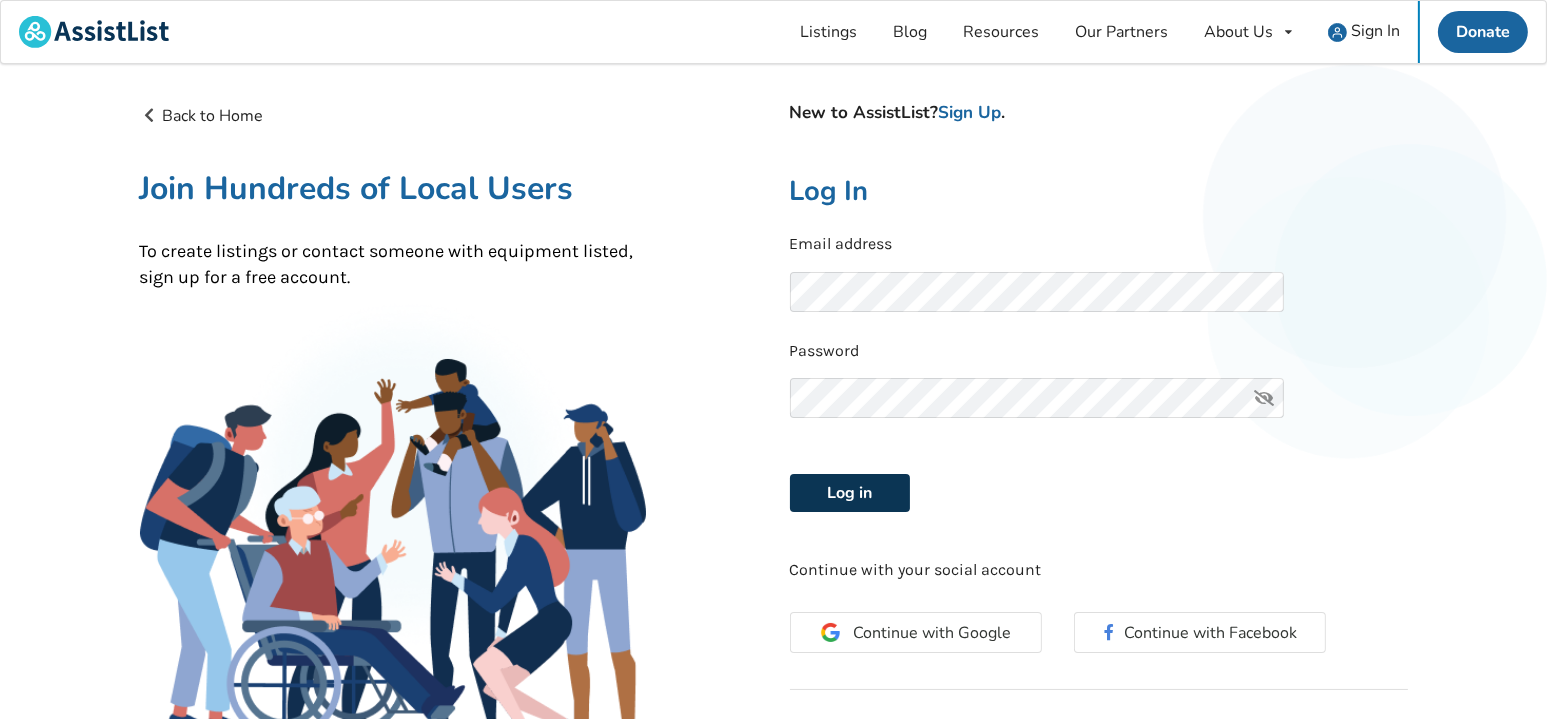 click on "Log in" at bounding box center [850, 493] 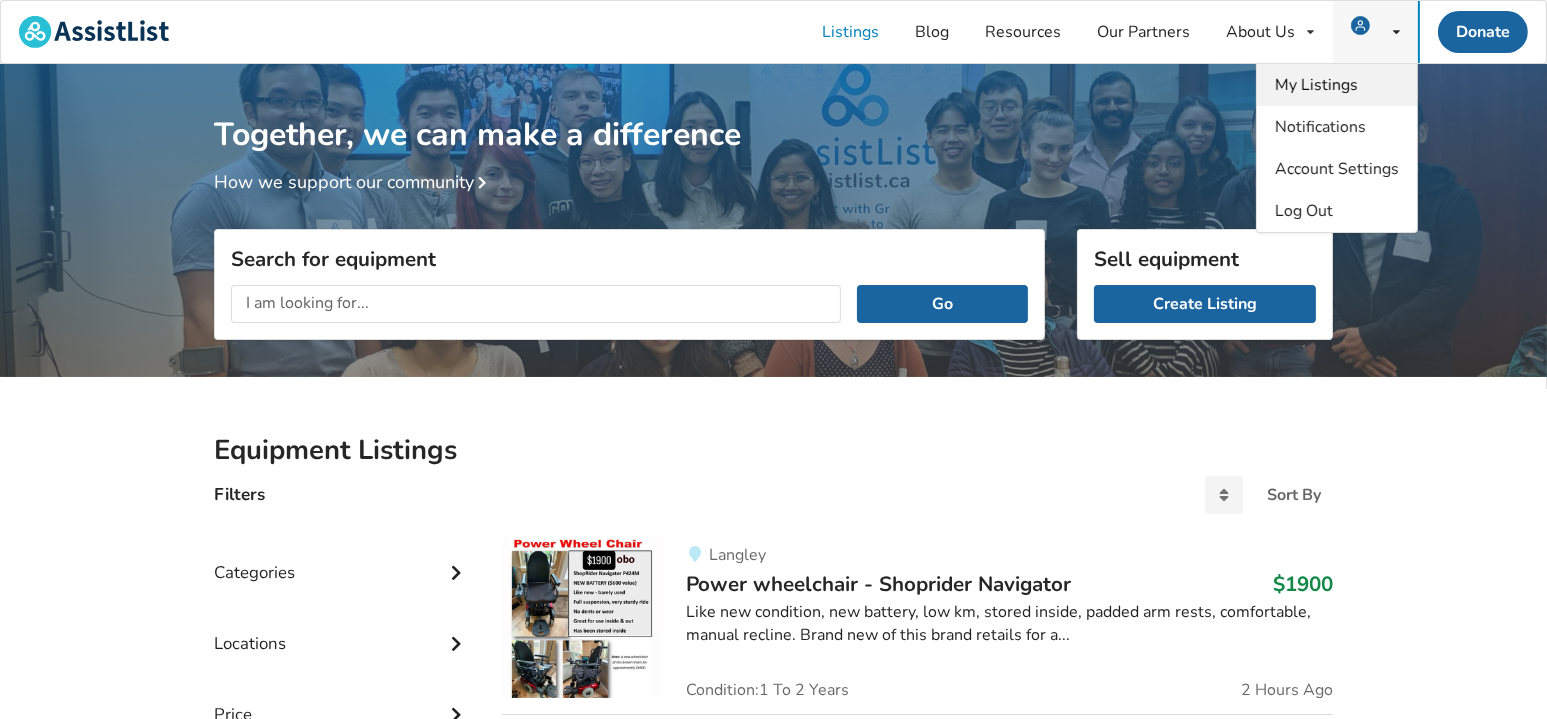 click on "My Listings" at bounding box center [1316, 85] 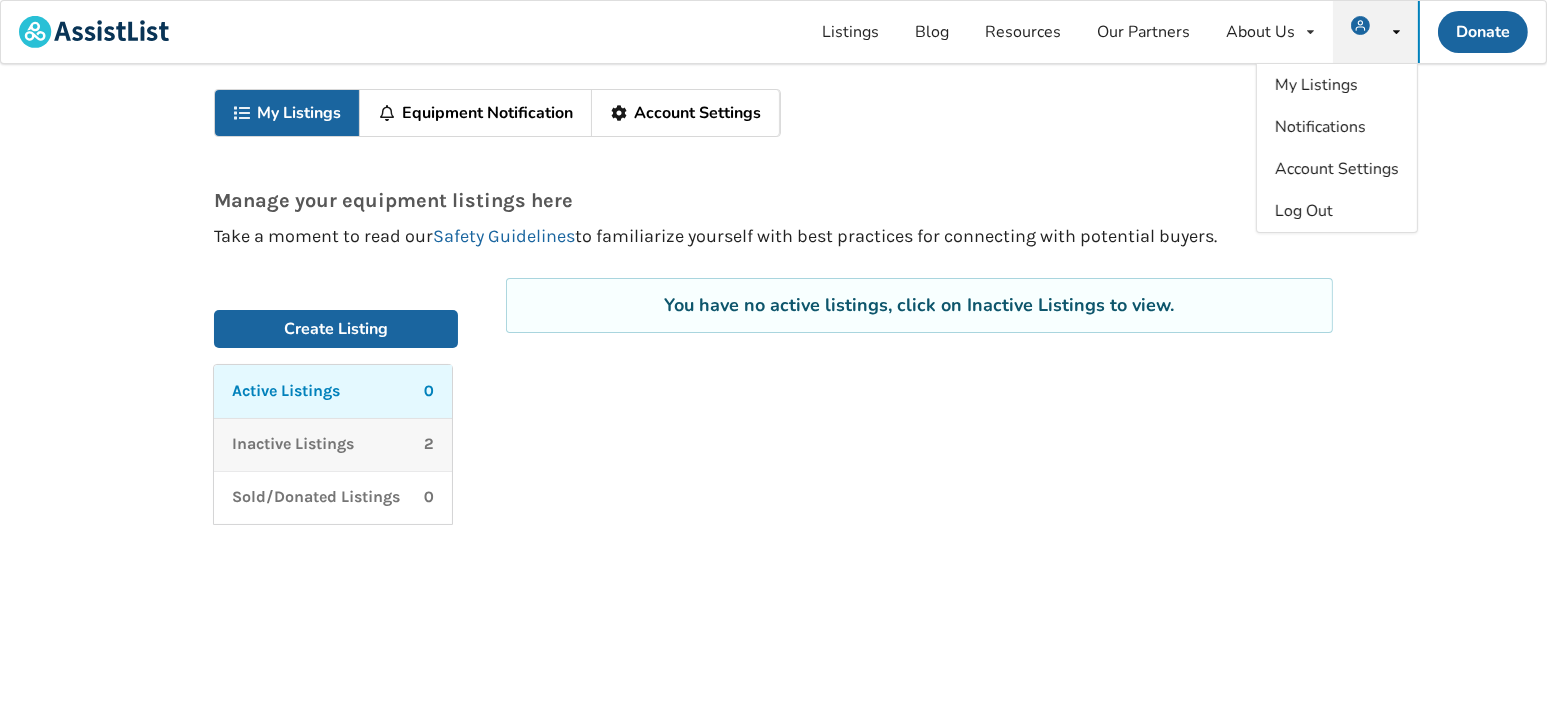 click on "Inactive Listings" at bounding box center (286, 391) 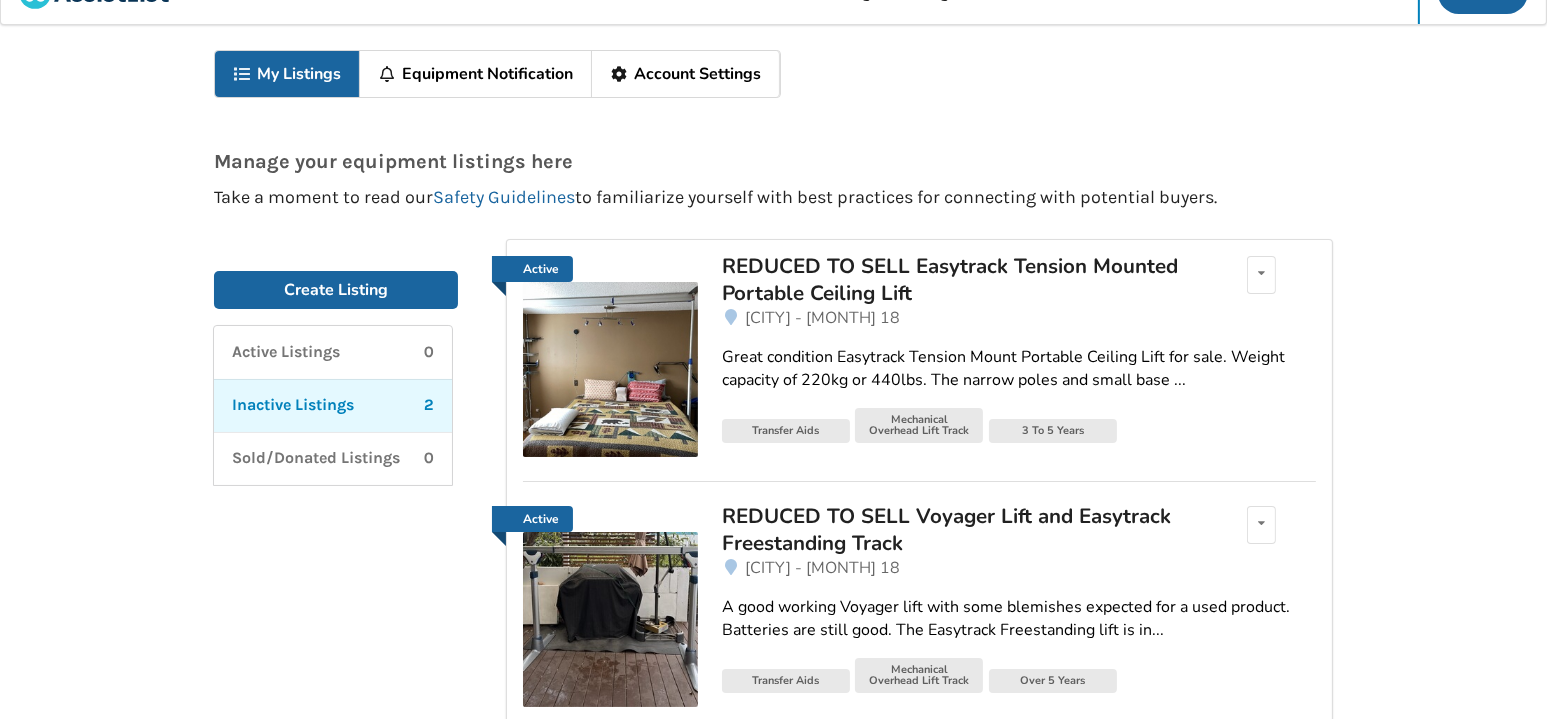 scroll, scrollTop: 201, scrollLeft: 0, axis: vertical 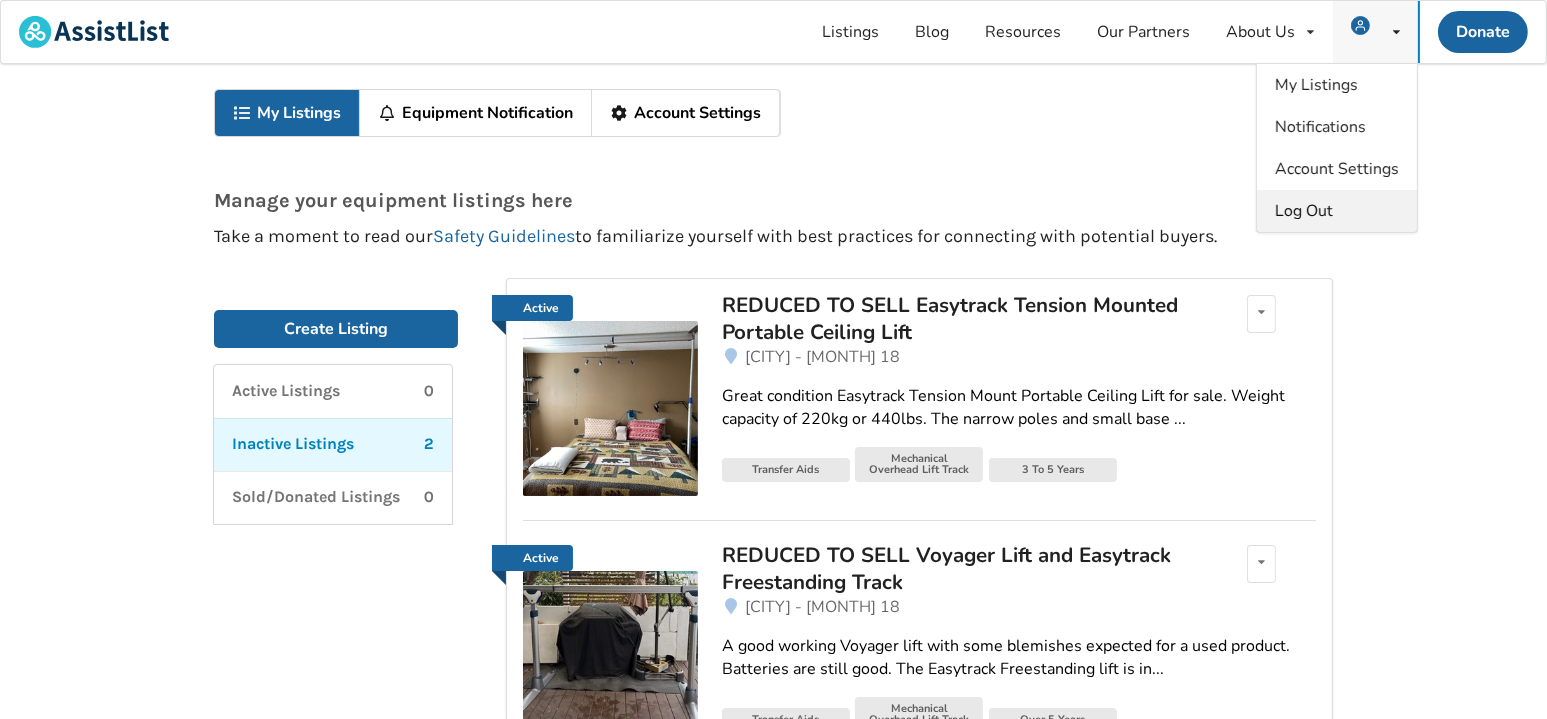 click on "Log Out" at bounding box center (1304, 211) 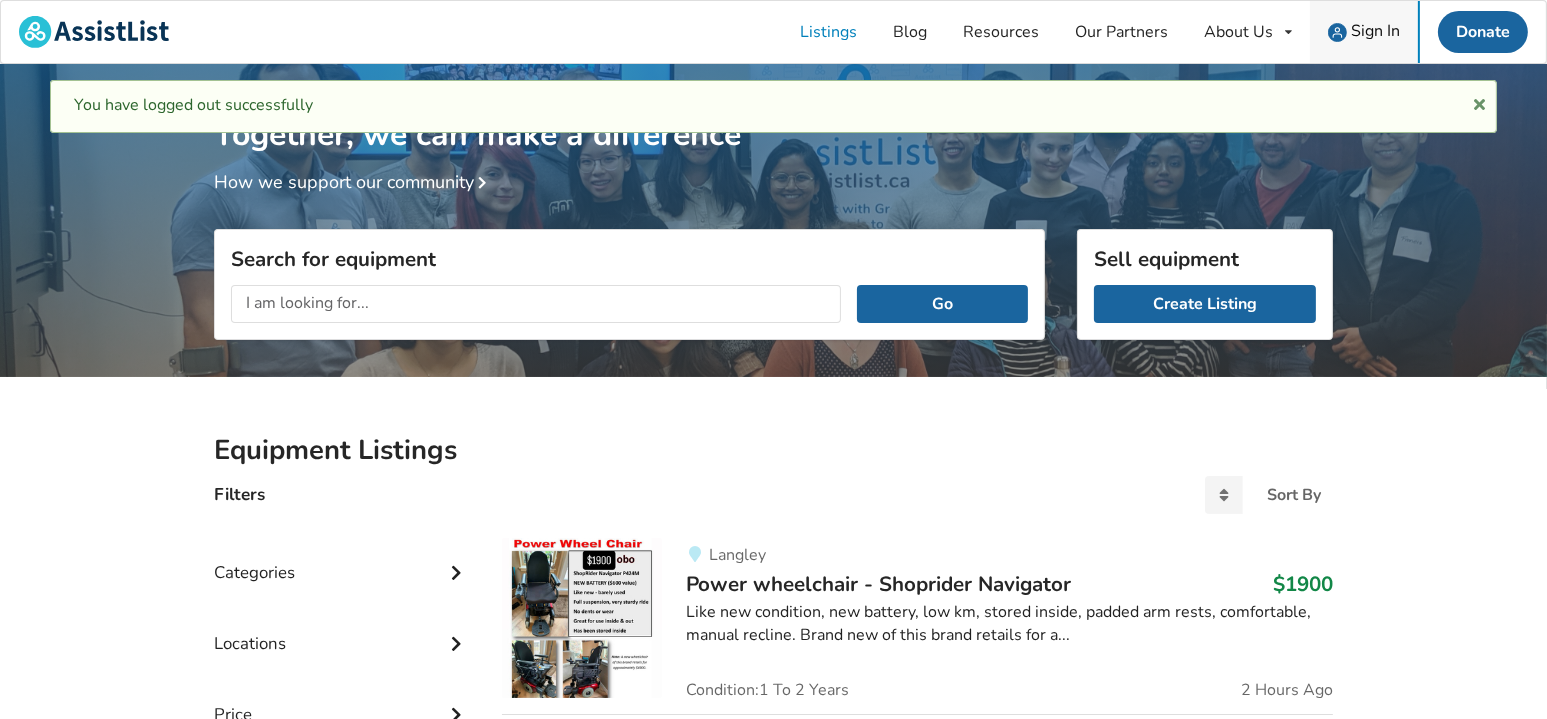 click on "Sign In" at bounding box center [1375, 31] 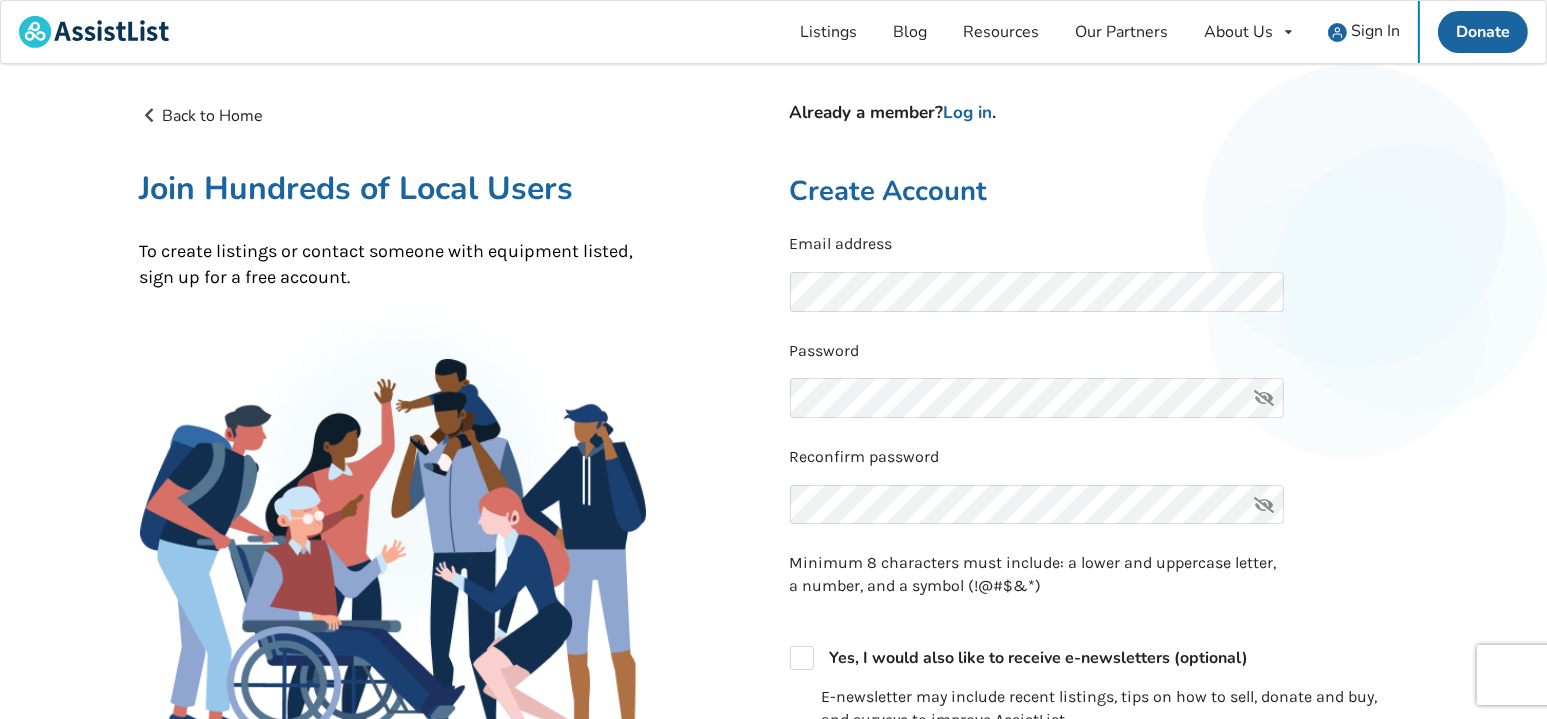 click at bounding box center [1233, 292] 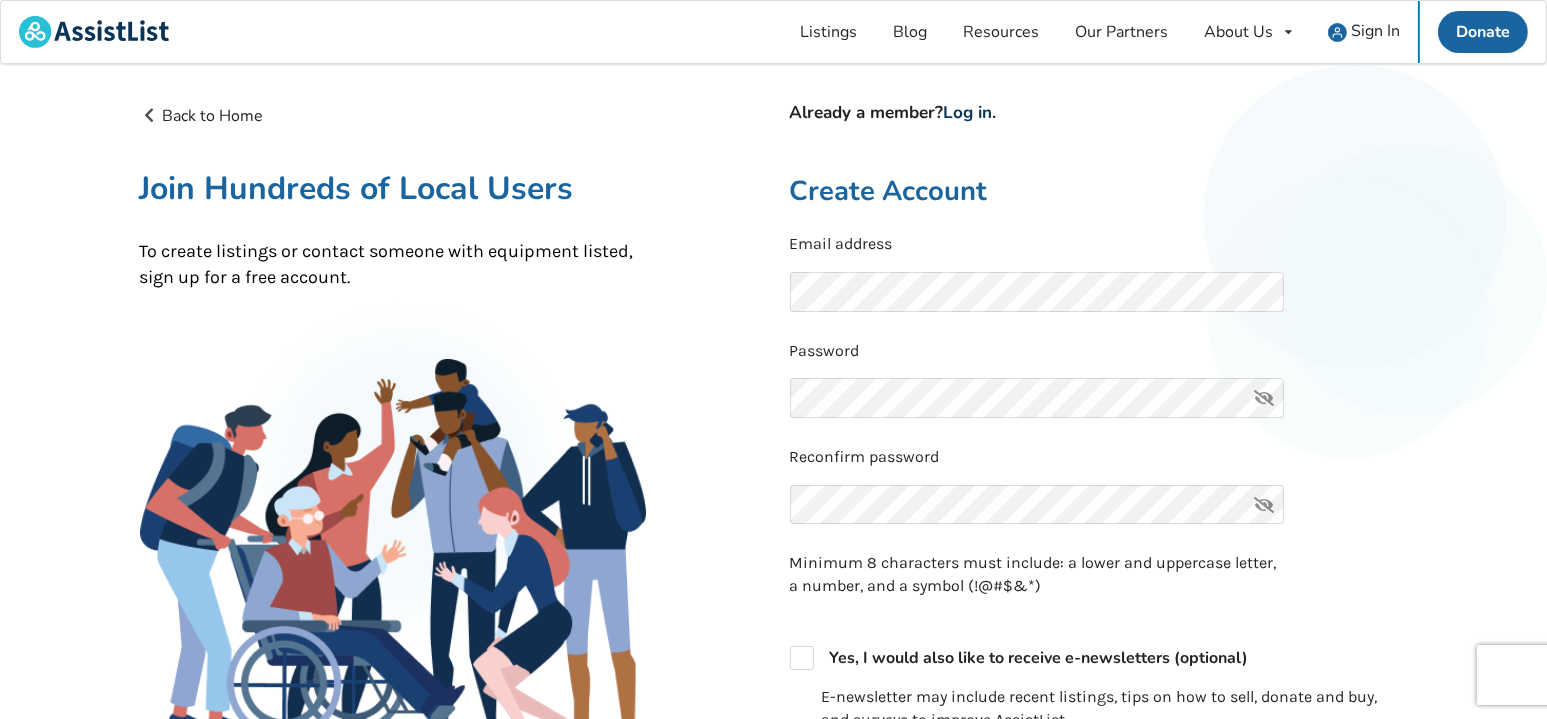click on "Log in" at bounding box center (0, 0) 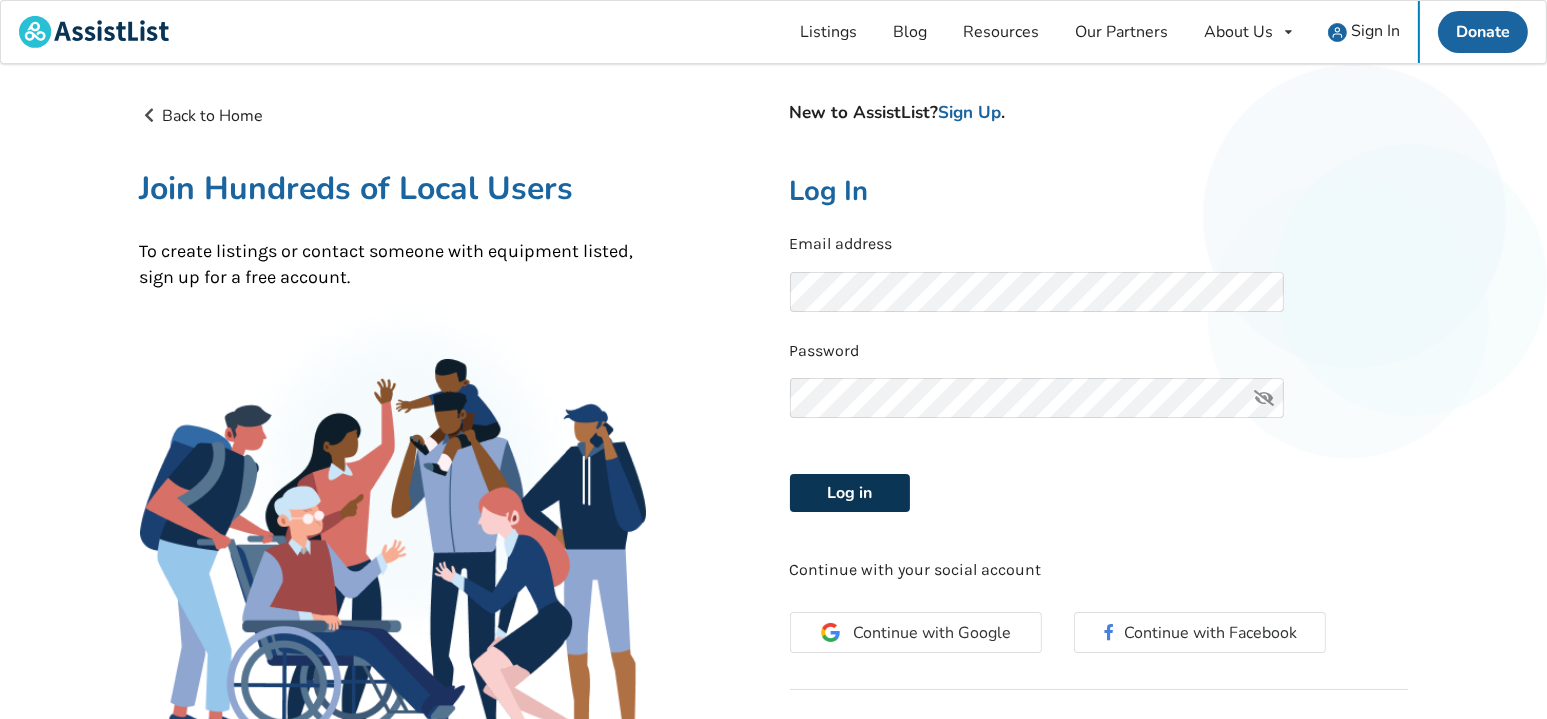 click on "Log in" at bounding box center [850, 493] 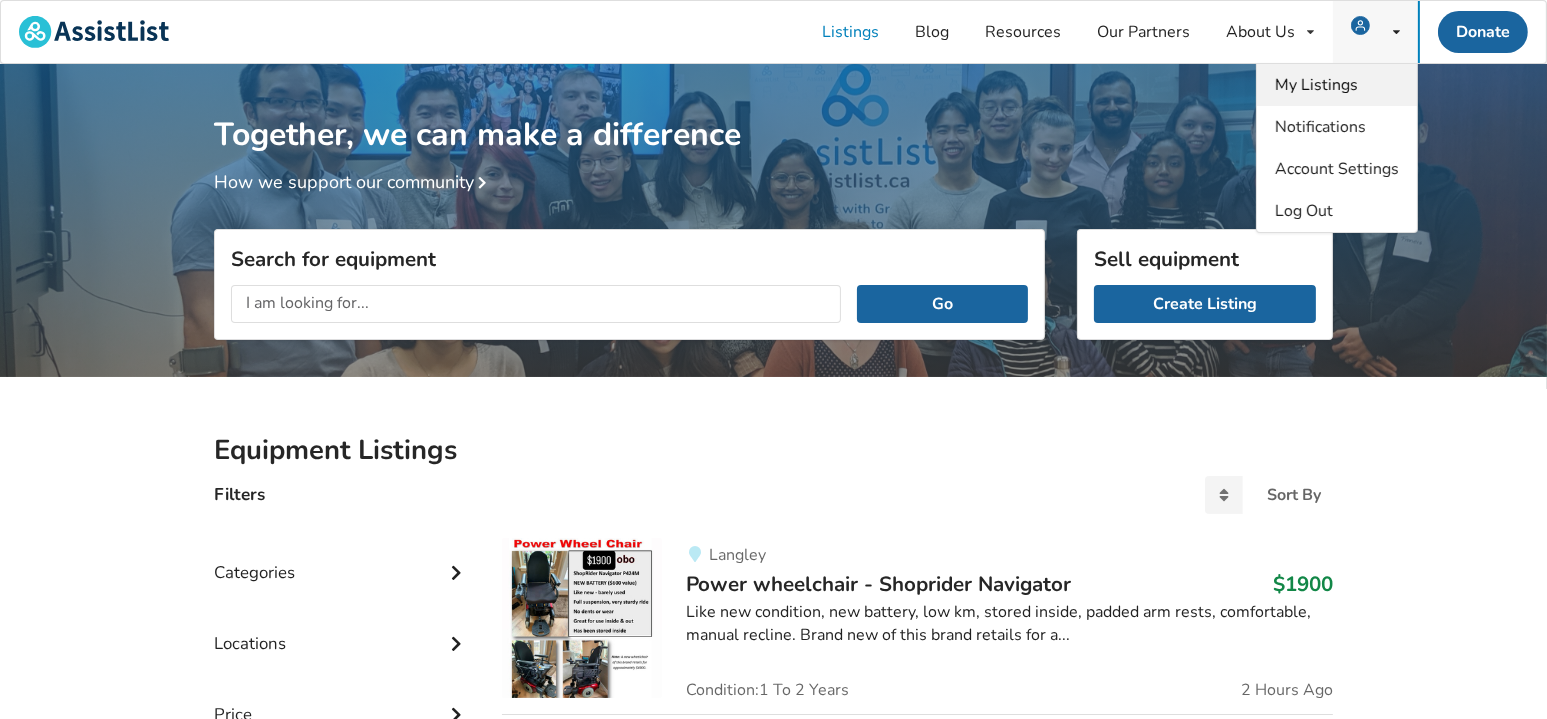 click on "My Listings" at bounding box center (1316, 85) 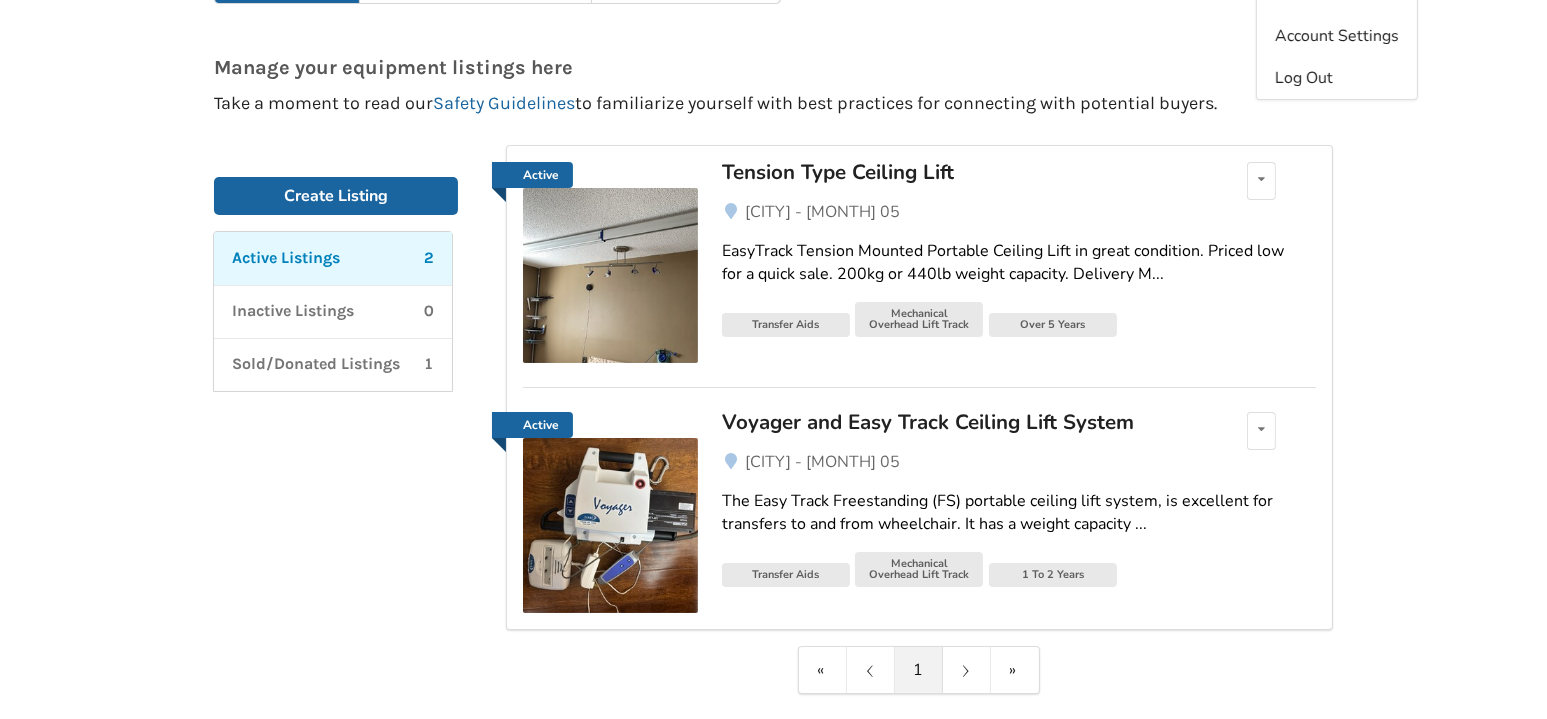 scroll, scrollTop: 186, scrollLeft: 0, axis: vertical 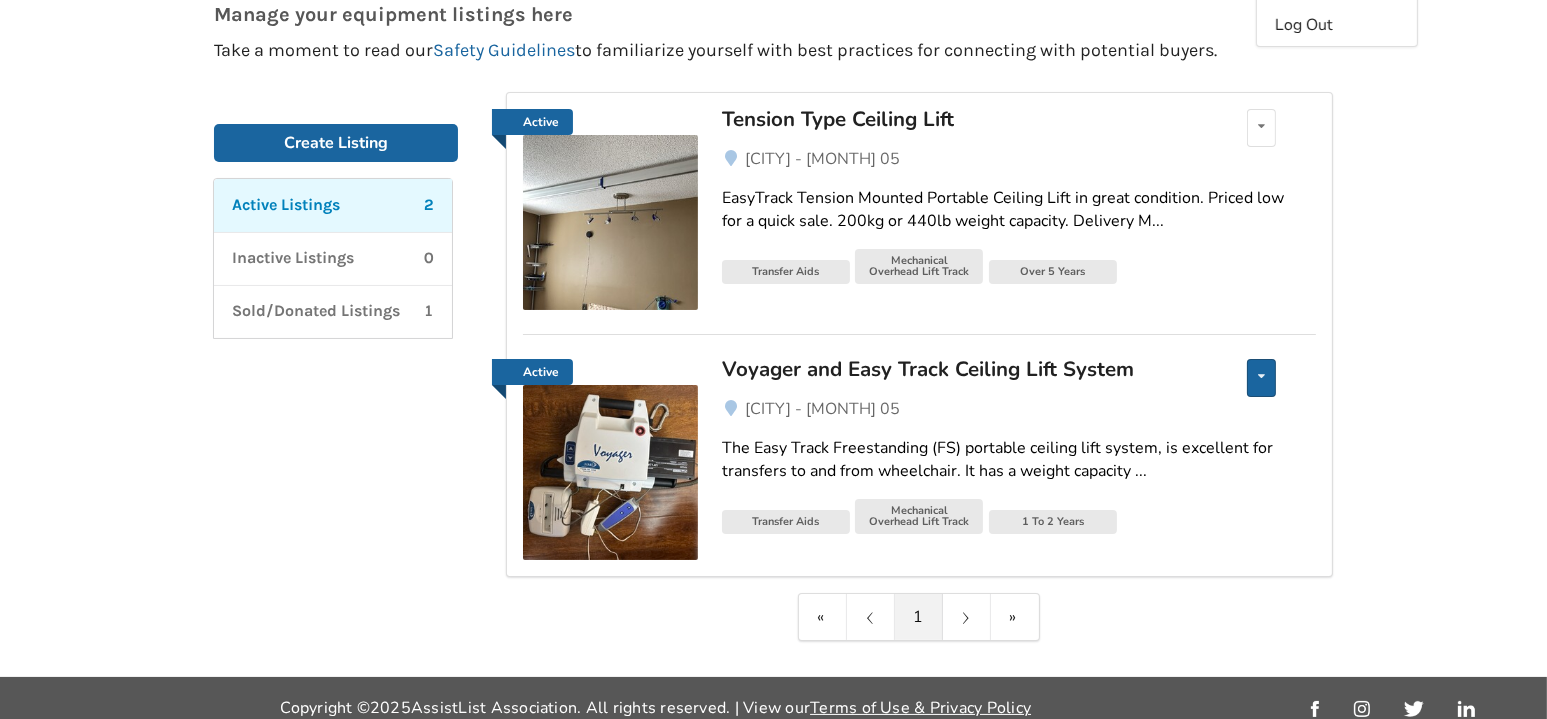 click at bounding box center (1261, 126) 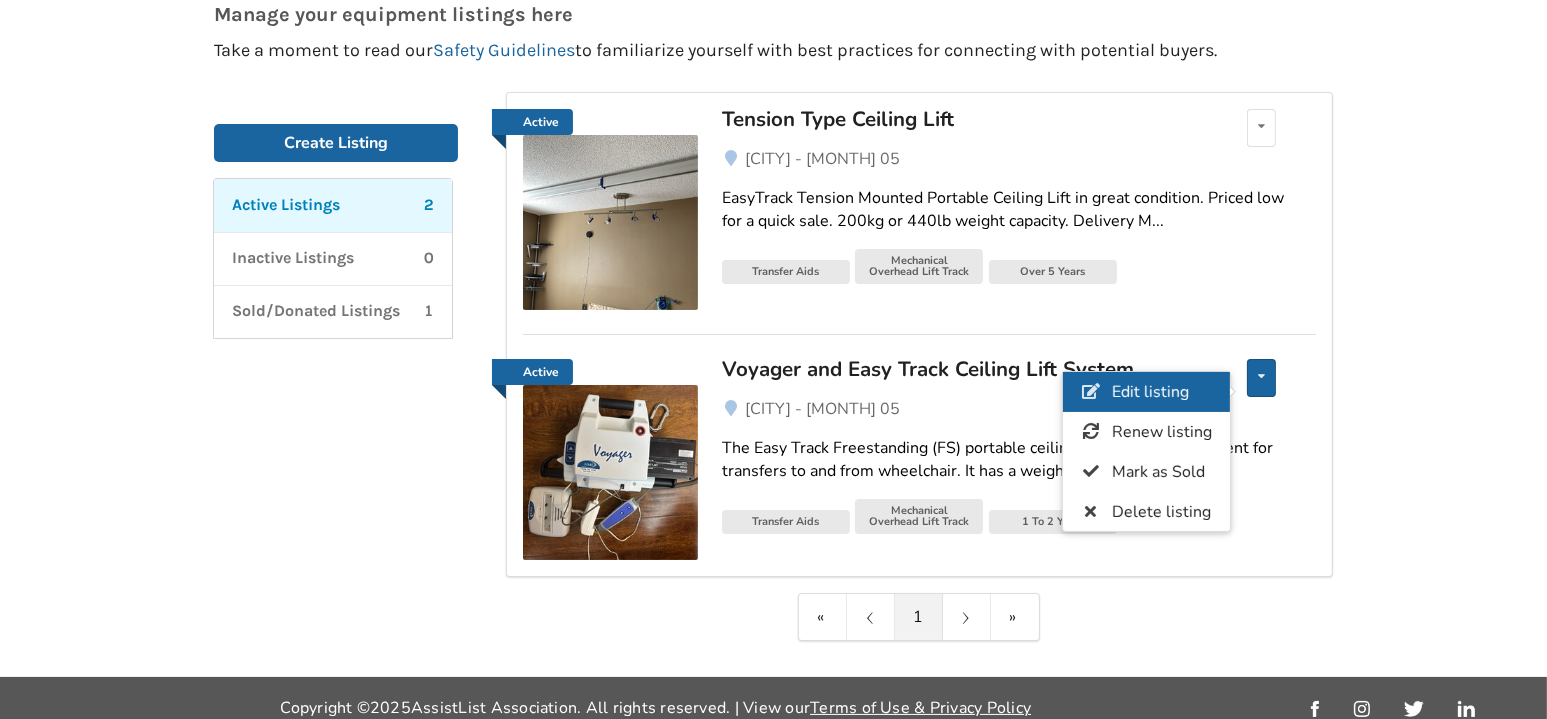 click on "Edit listing" at bounding box center (1150, 393) 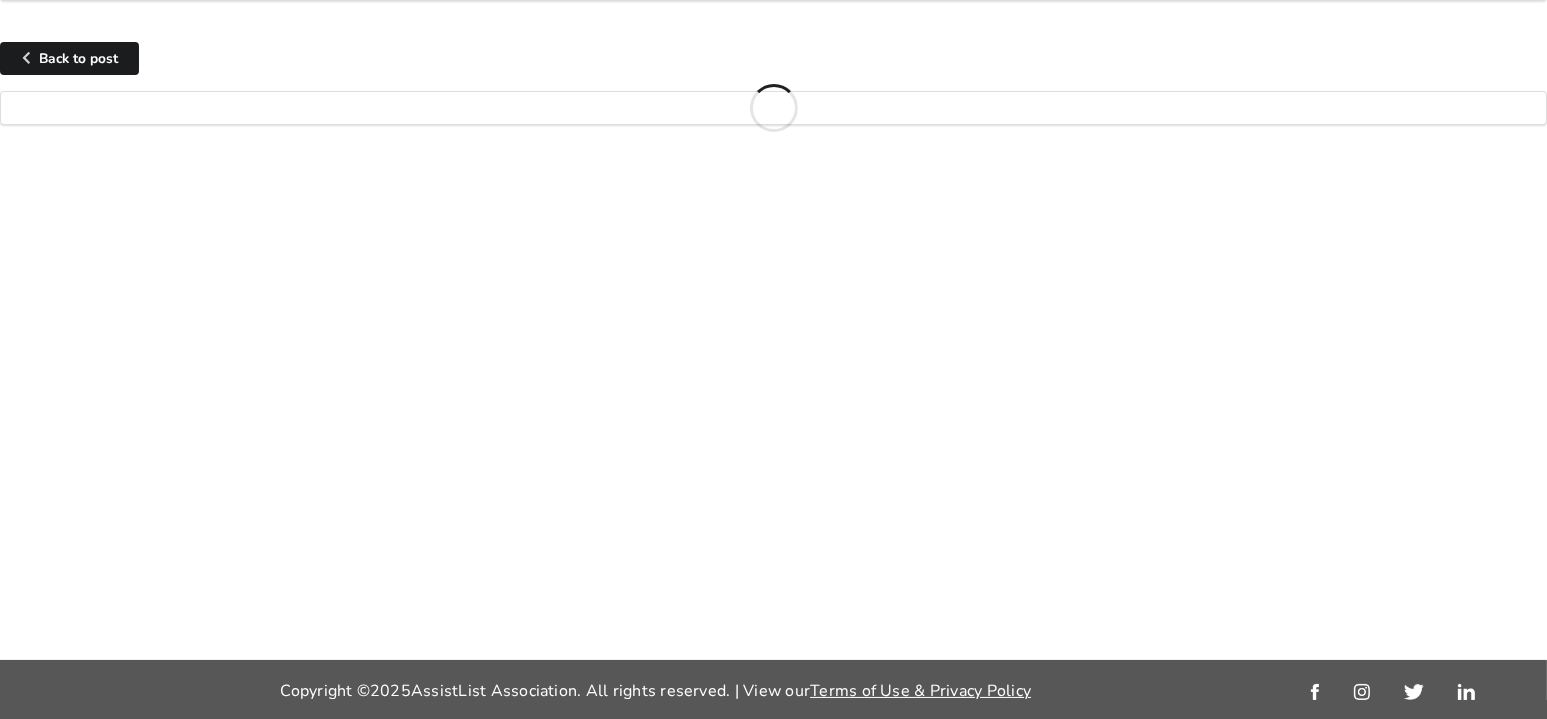 scroll, scrollTop: 186, scrollLeft: 0, axis: vertical 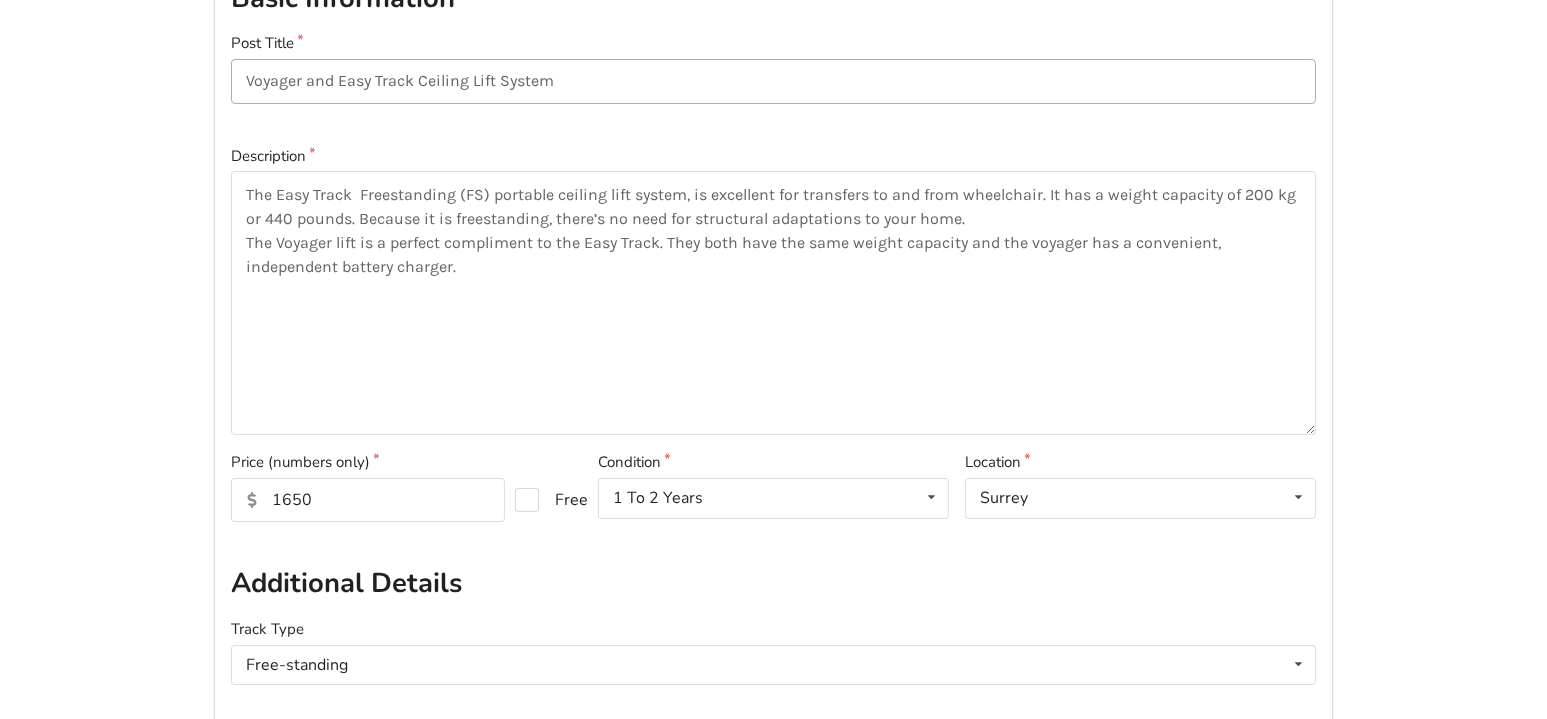 click on "Voyager and Easy Track Ceiling Lift System" at bounding box center [773, 81] 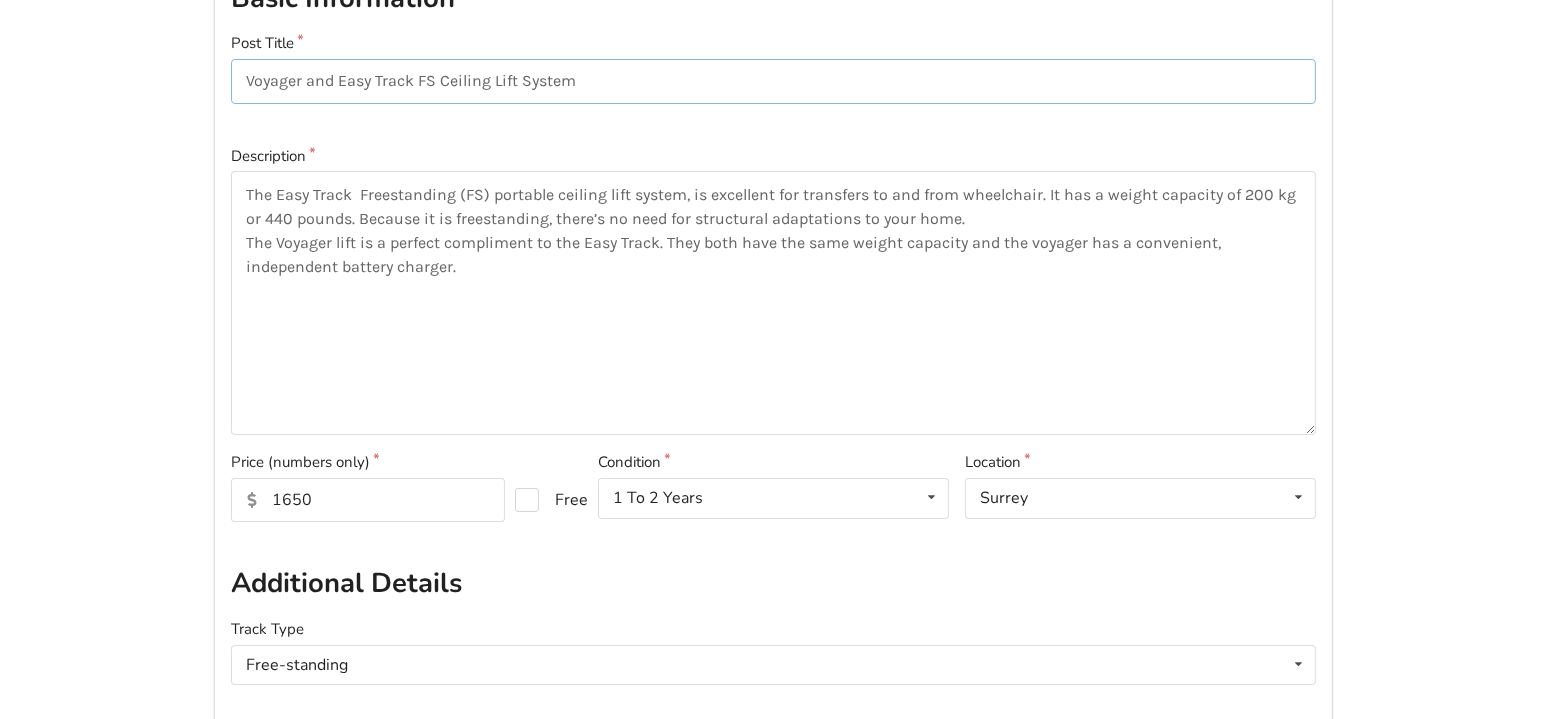 type on "Voyager and Easy Track FS Ceiling Lift System" 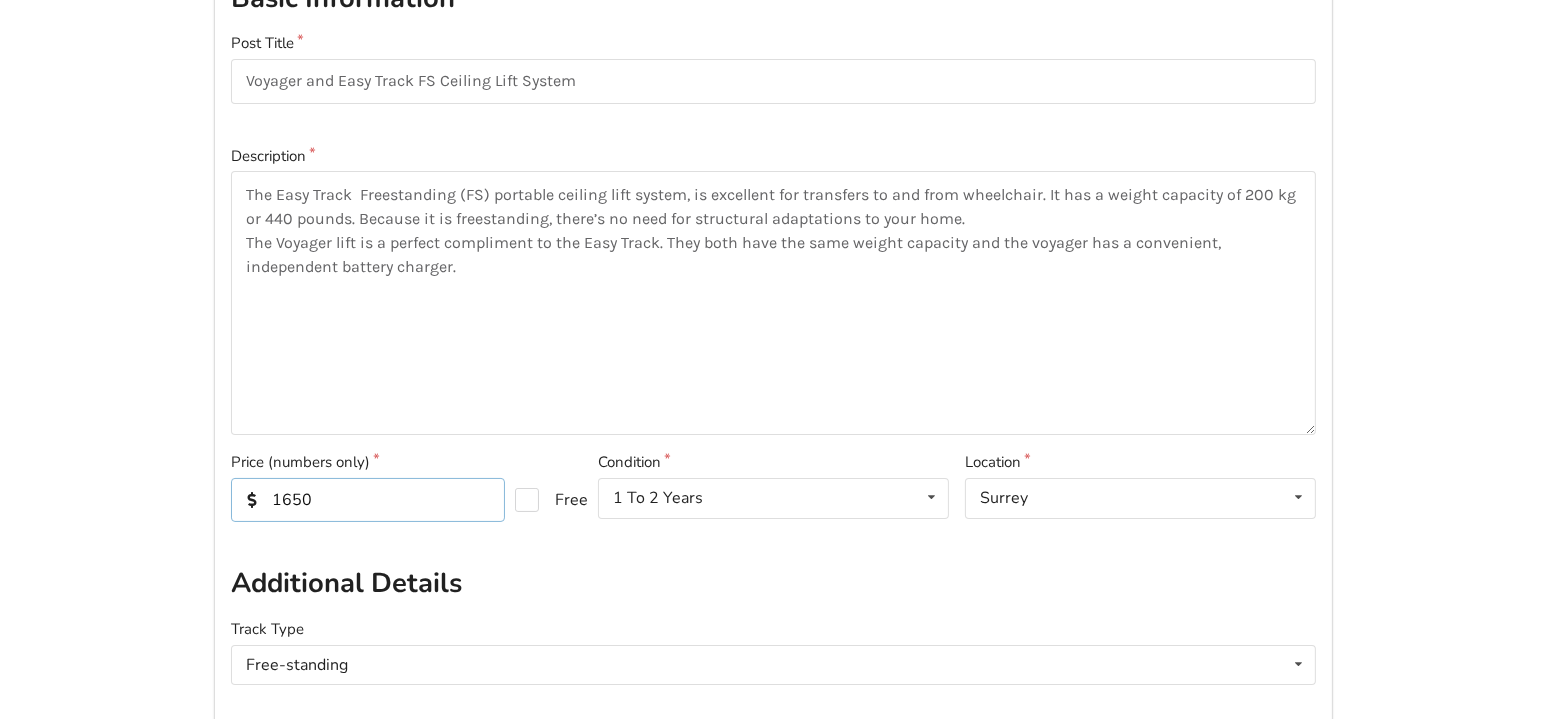 click on "1650" at bounding box center [368, 500] 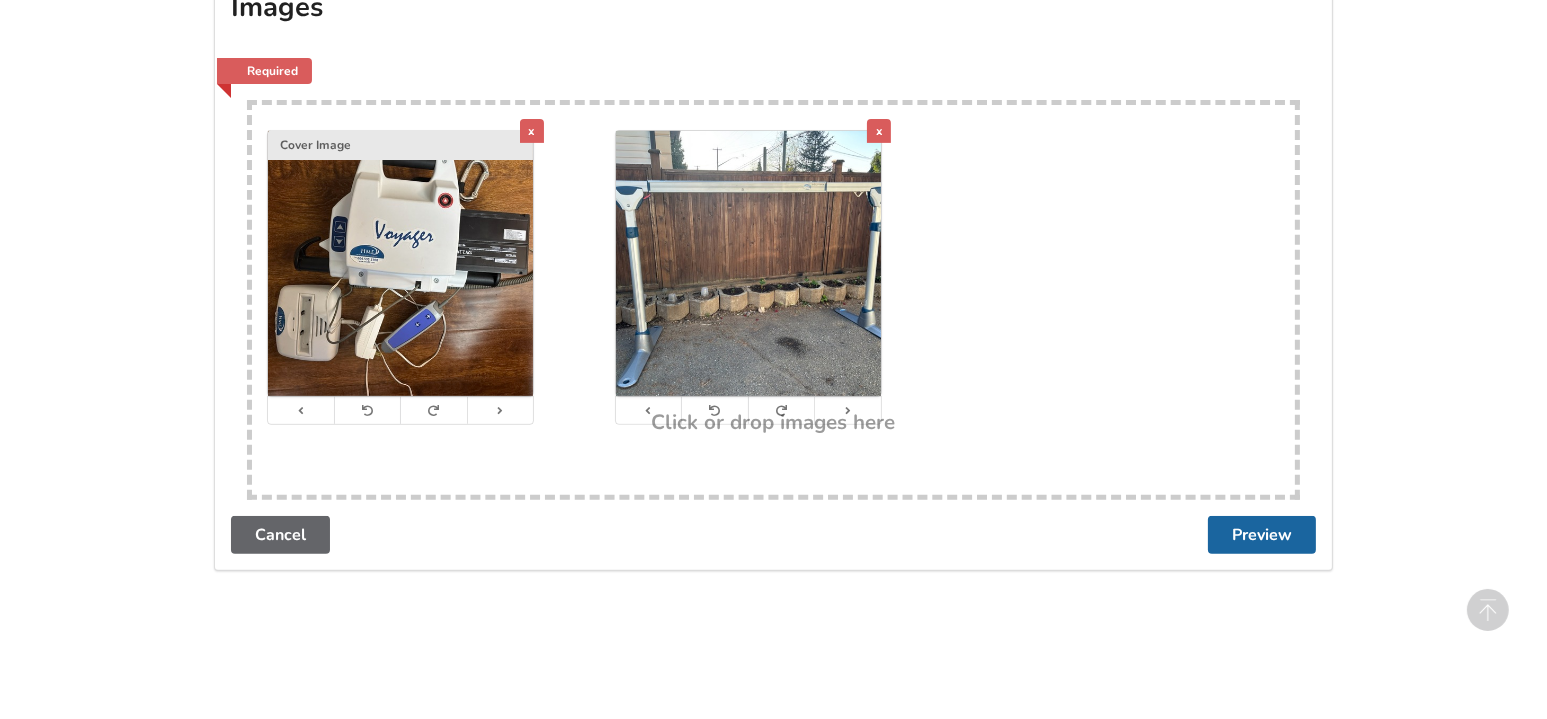 scroll, scrollTop: 1066, scrollLeft: 0, axis: vertical 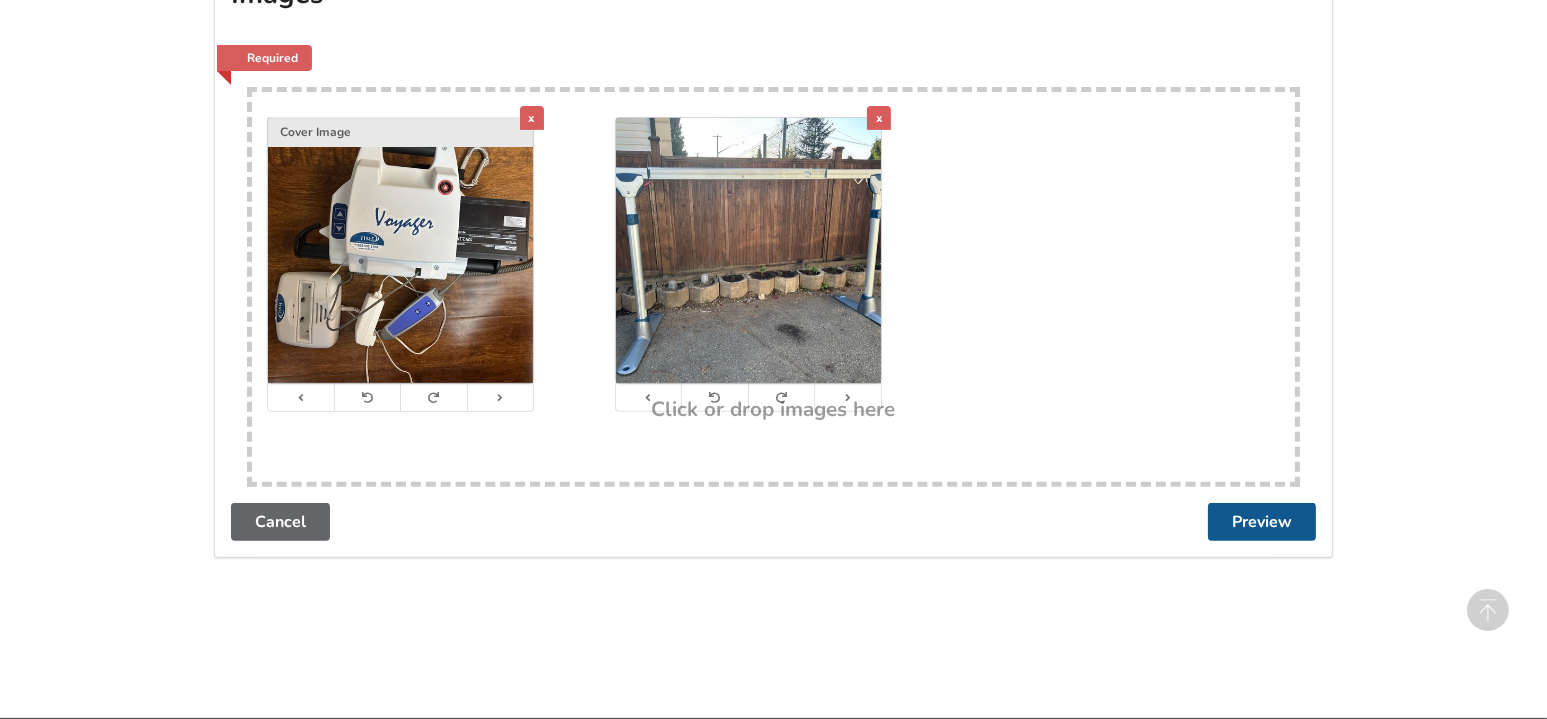 type on "1600" 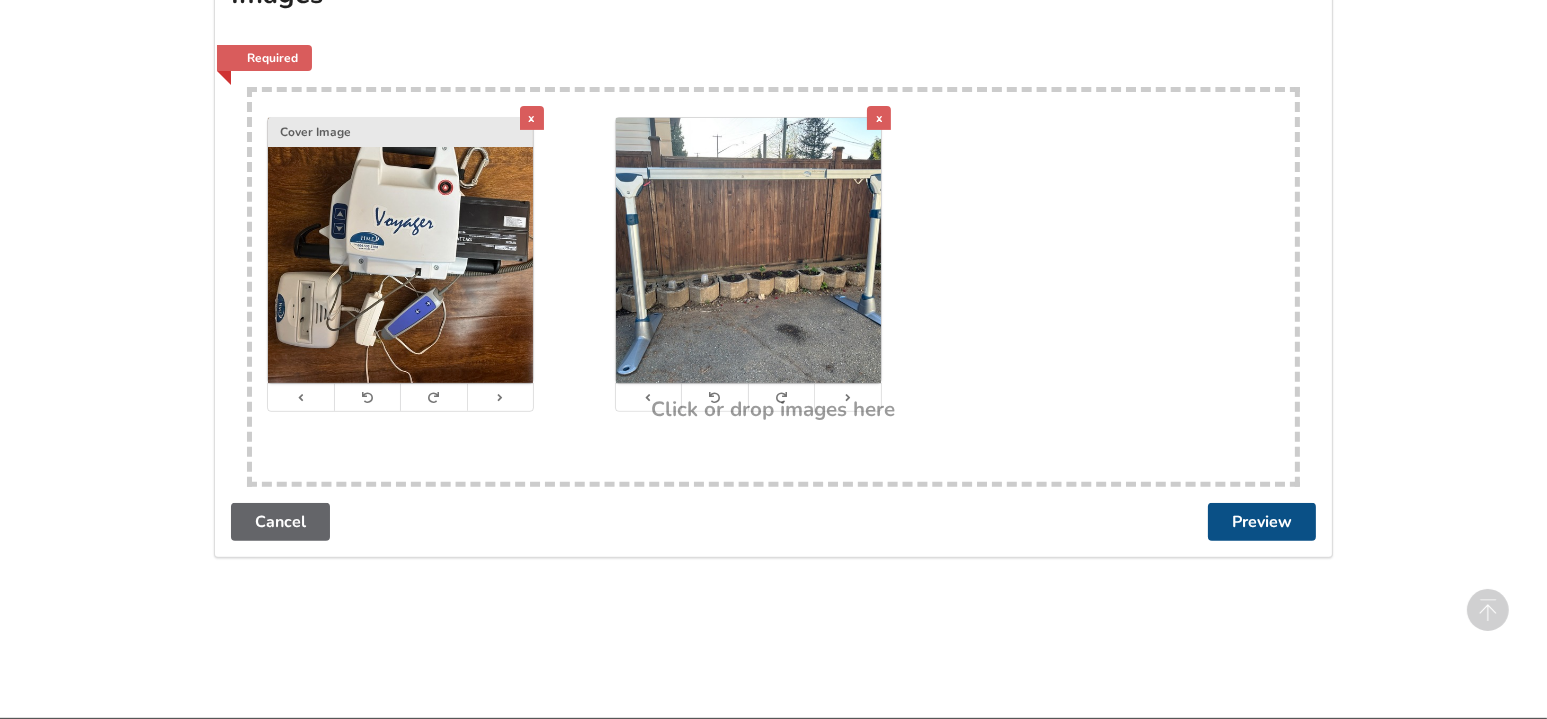 click on "Preview" at bounding box center [1262, 522] 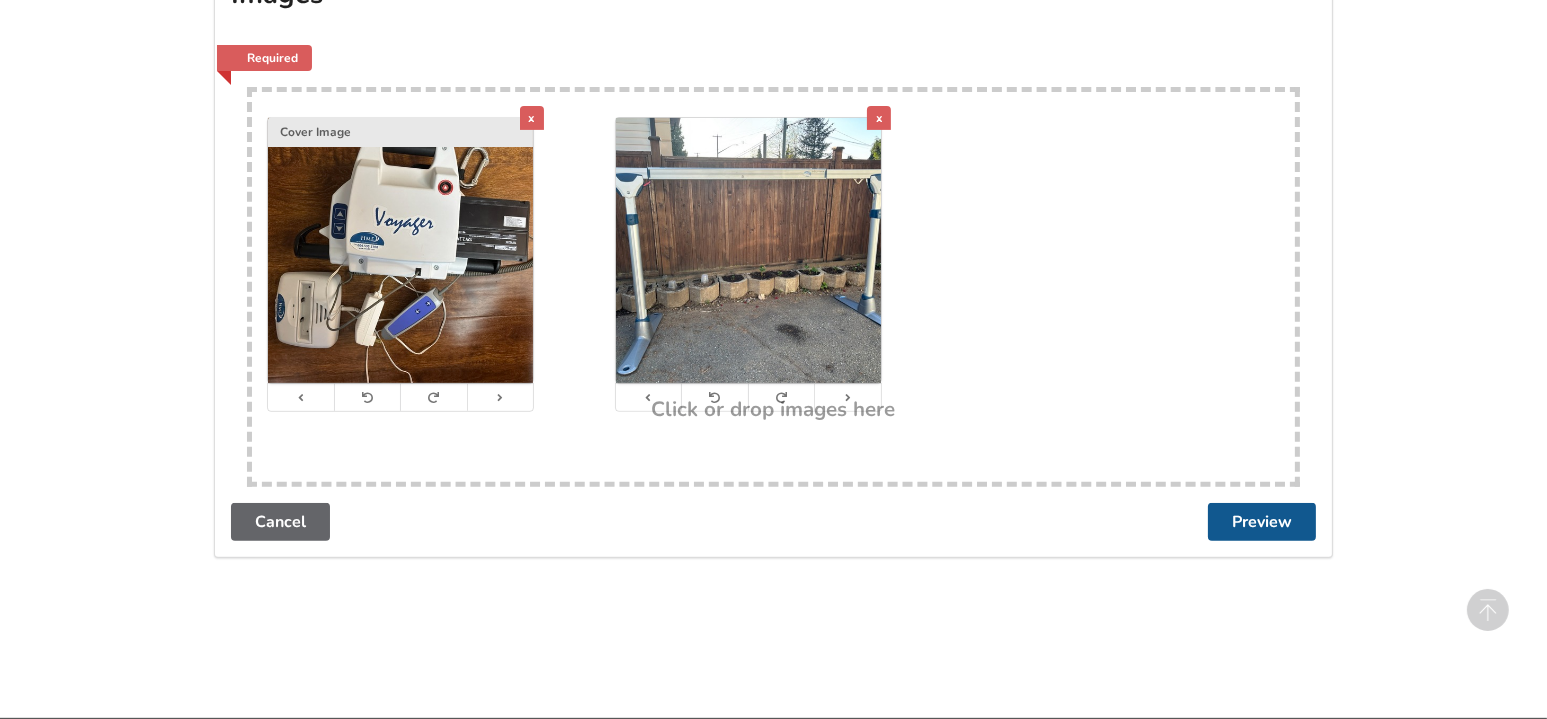 scroll, scrollTop: 0, scrollLeft: 0, axis: both 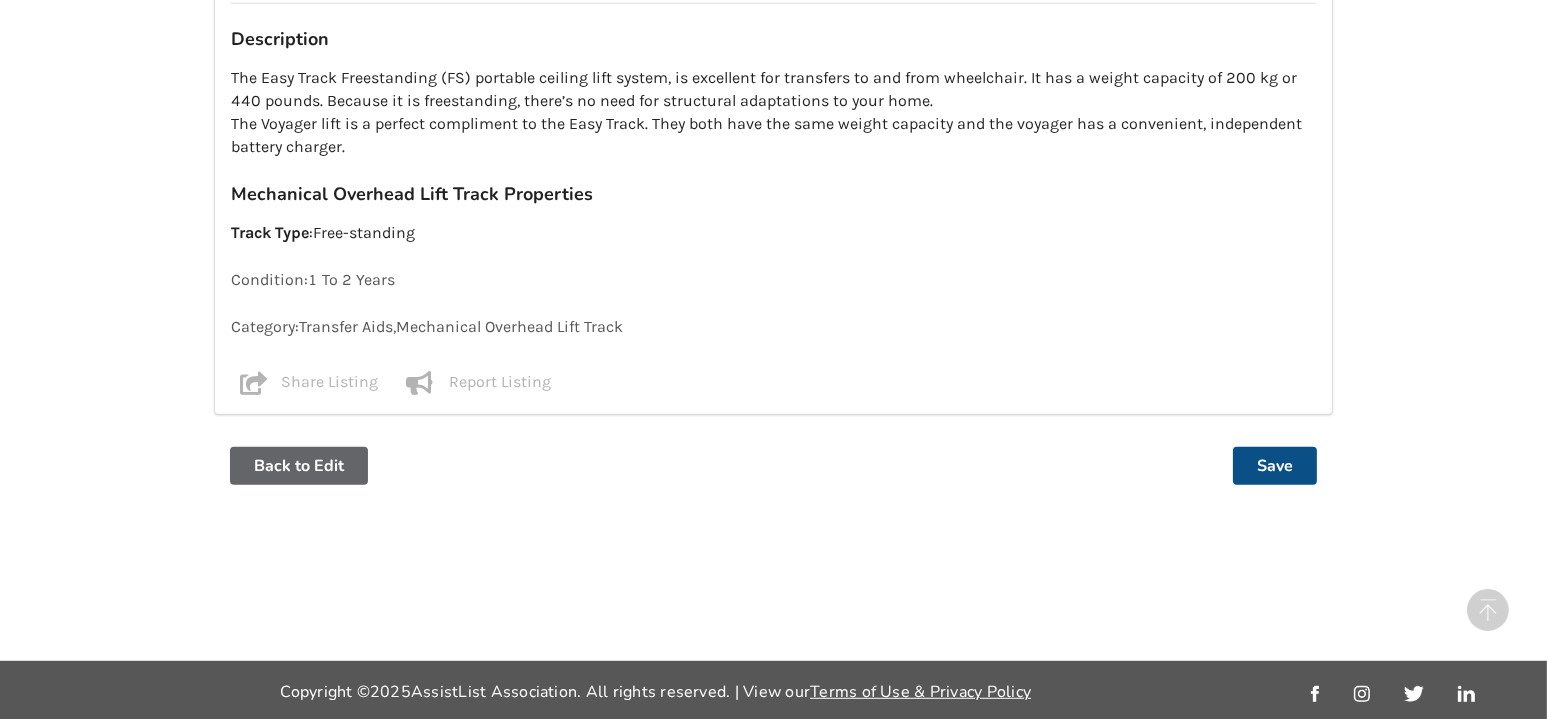 click on "Save" at bounding box center [1275, 466] 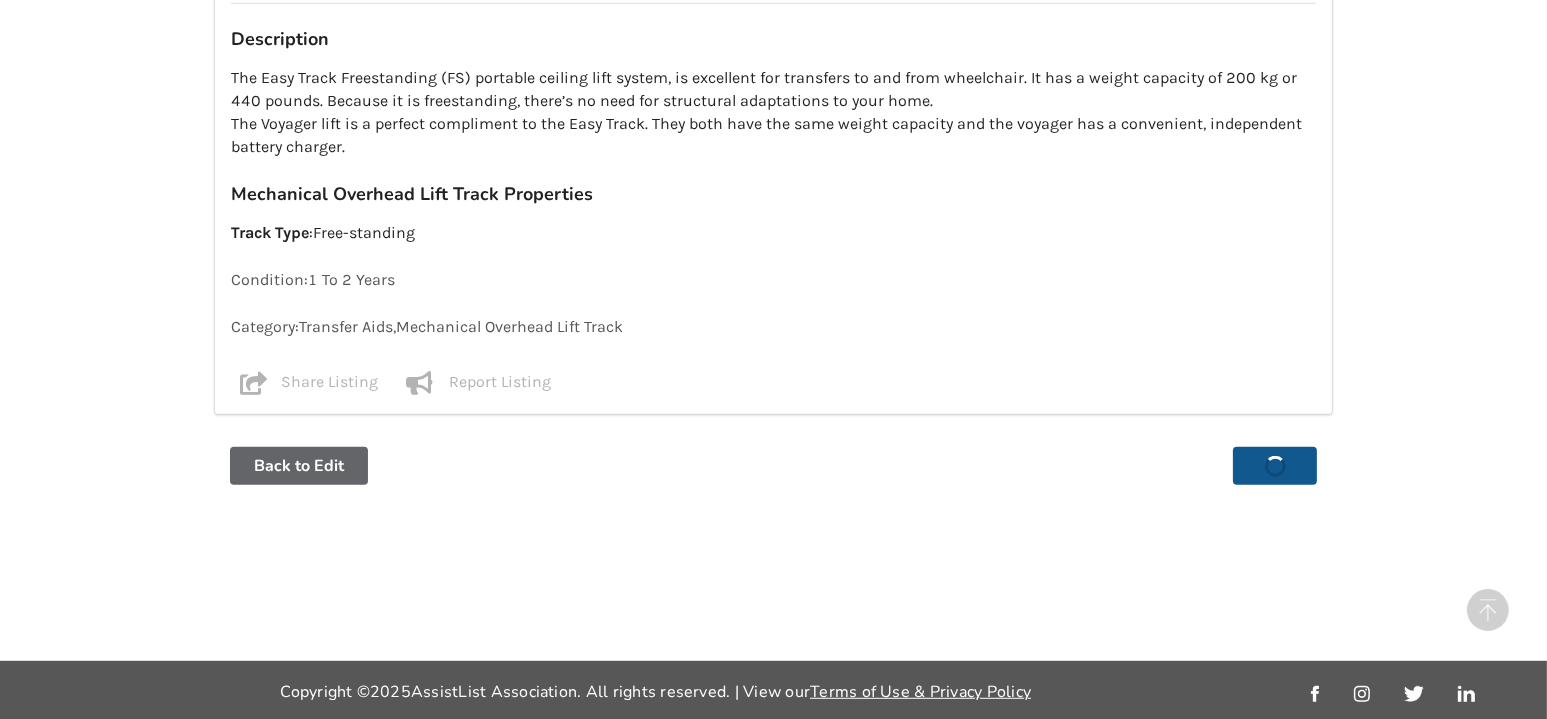 scroll, scrollTop: 0, scrollLeft: 0, axis: both 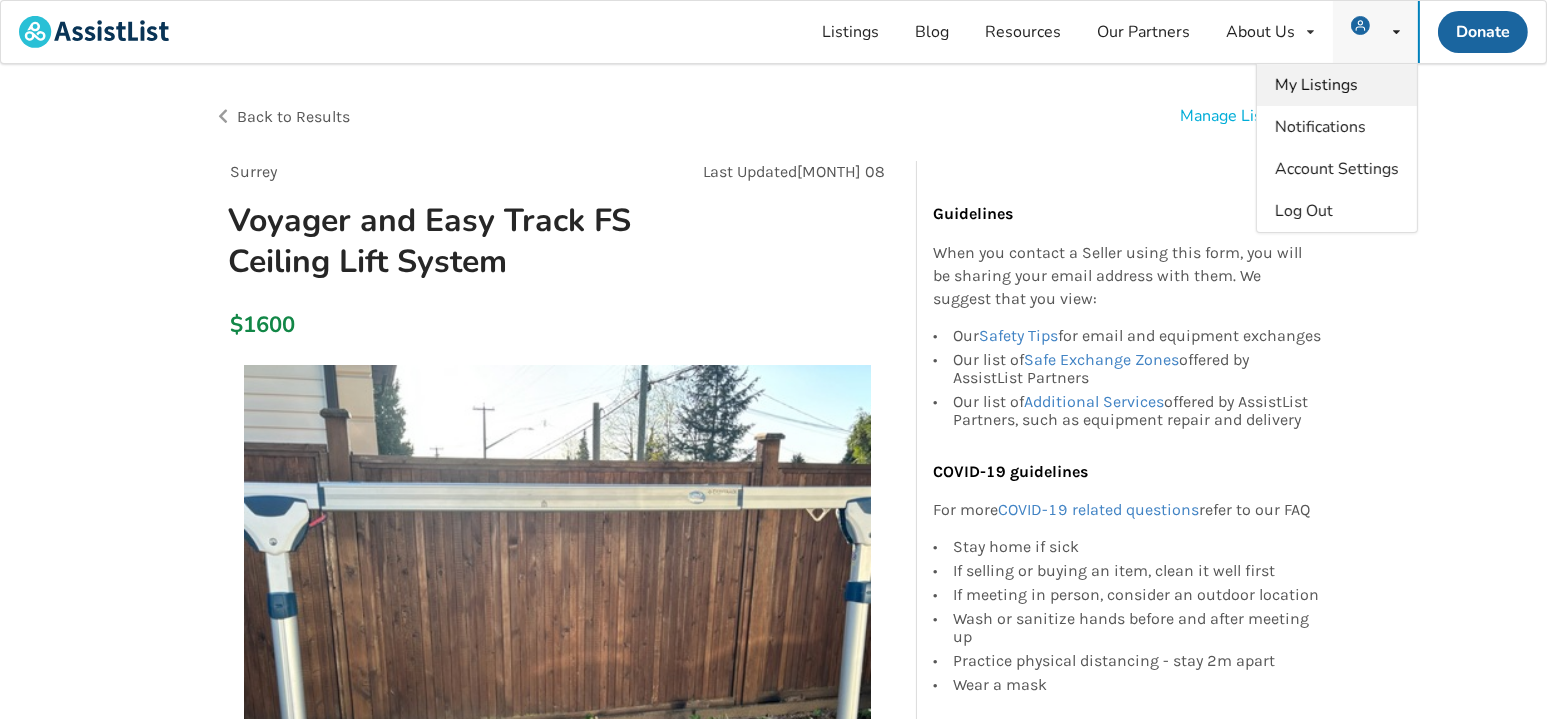 click on "My Listings" at bounding box center [1316, 85] 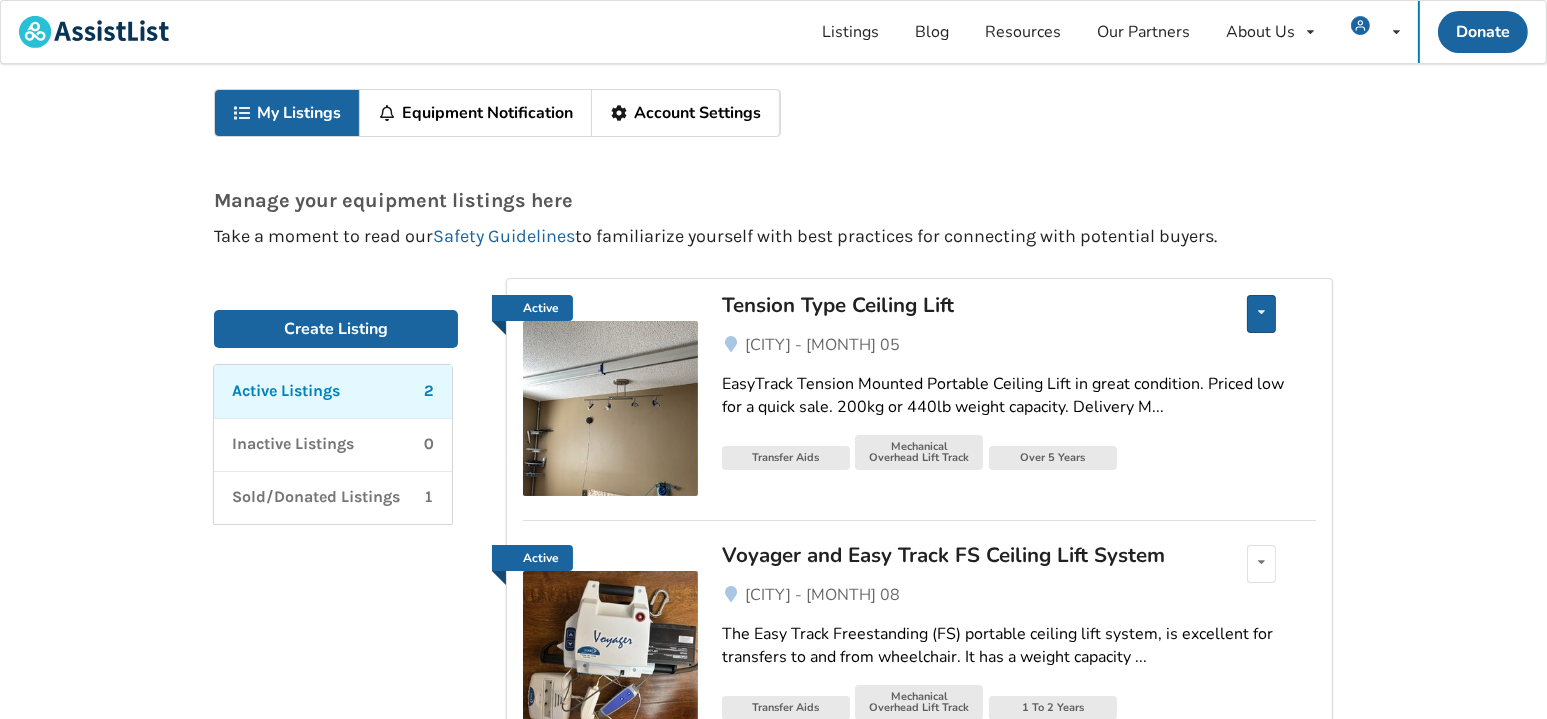 click at bounding box center [1261, 312] 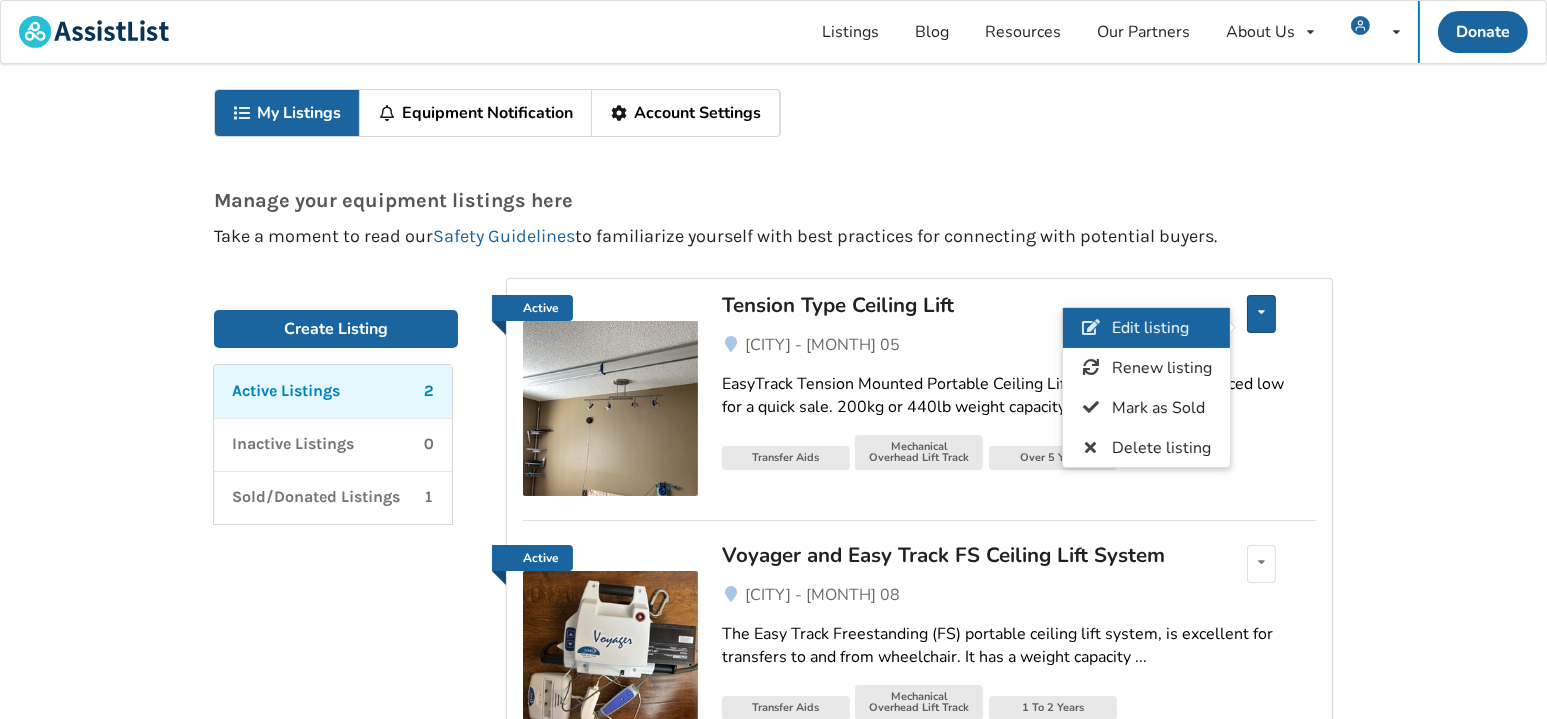 click on "Edit listing" at bounding box center [1150, 329] 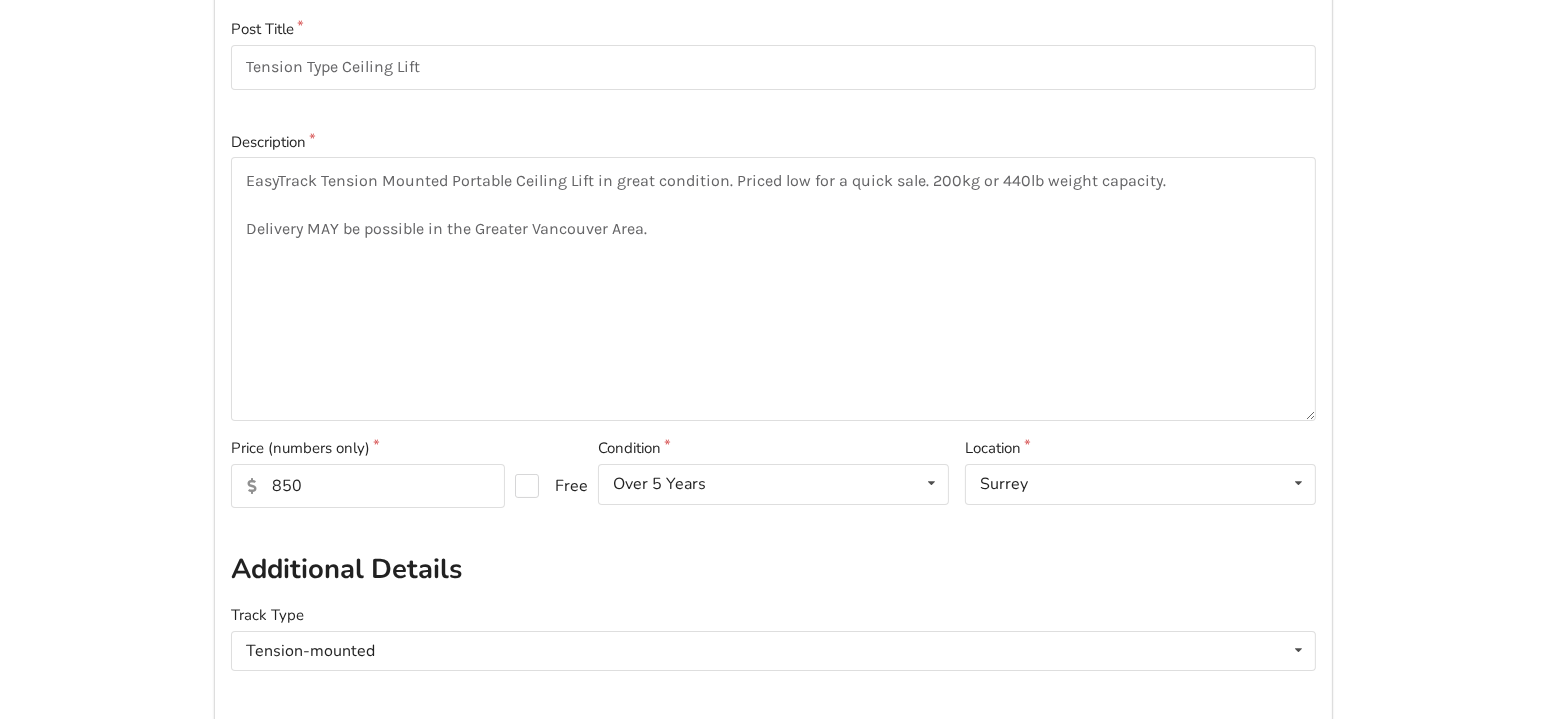 scroll, scrollTop: 266, scrollLeft: 0, axis: vertical 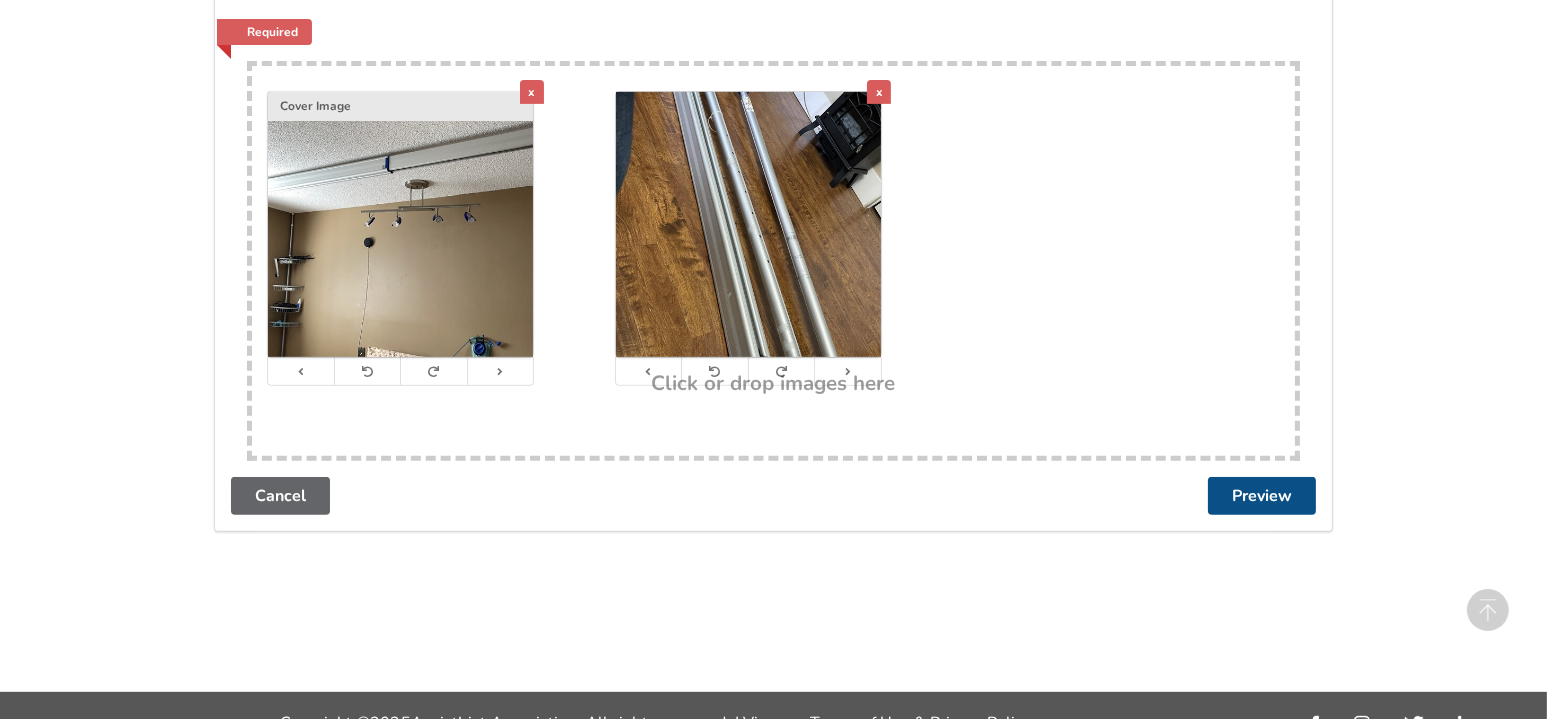 click on "Preview" at bounding box center (1262, 496) 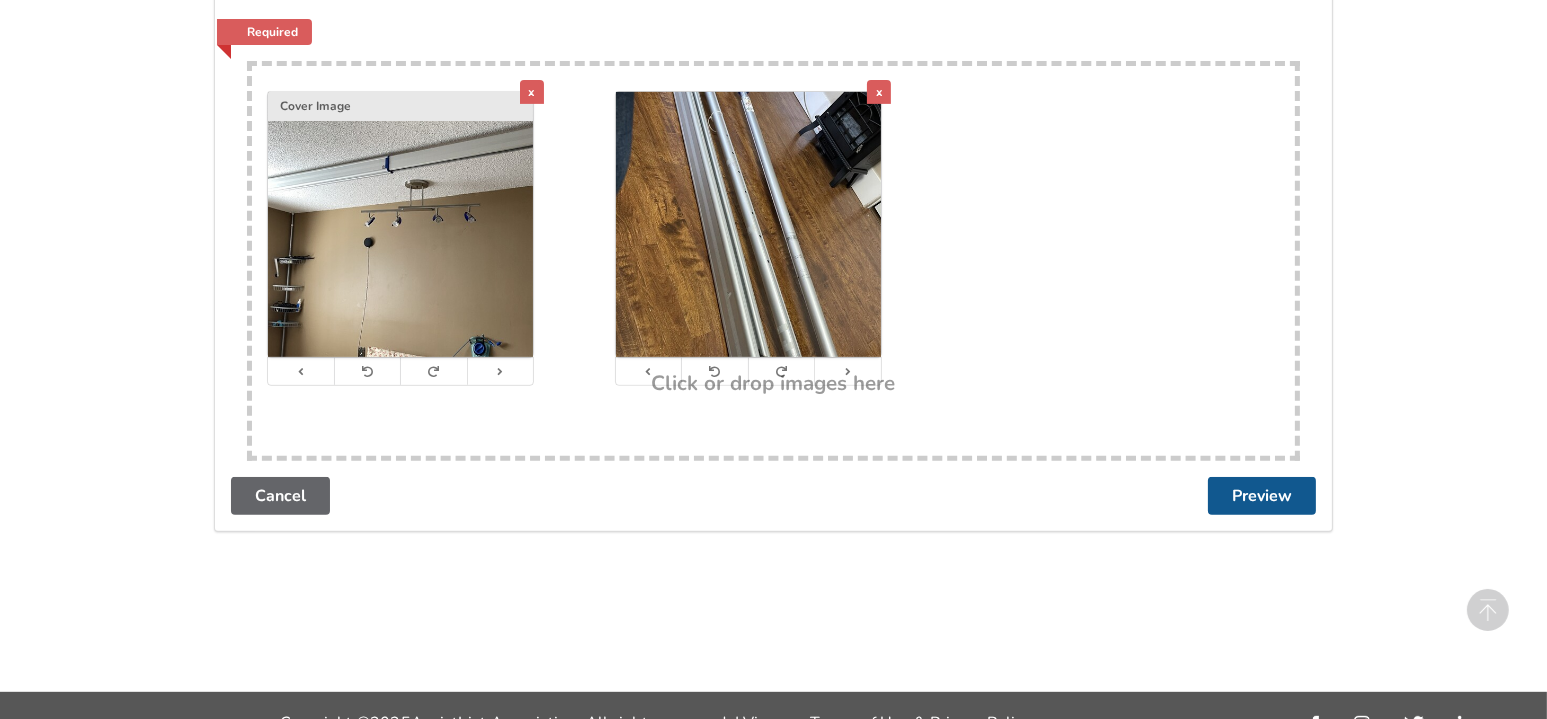 scroll, scrollTop: 0, scrollLeft: 0, axis: both 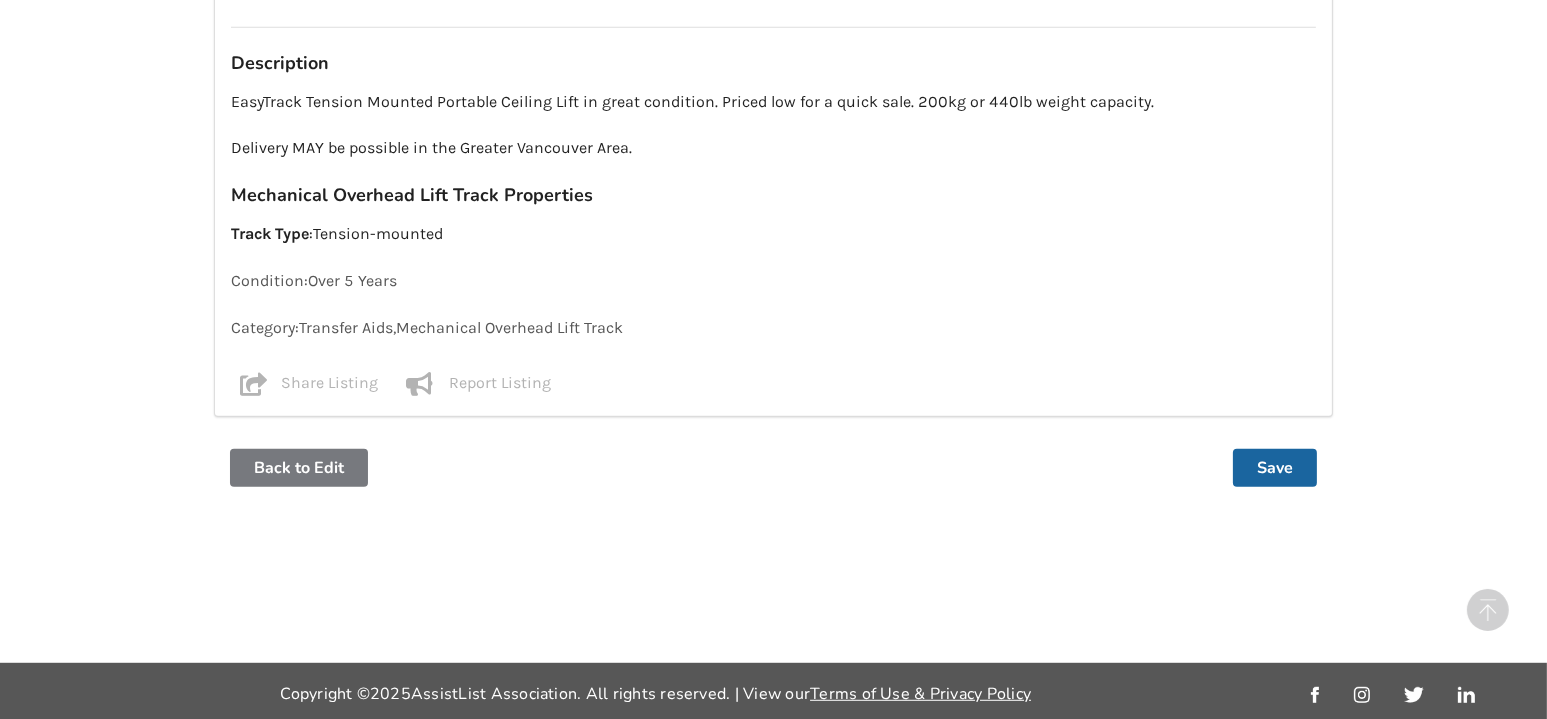 click on "Back to Edit" at bounding box center (299, 468) 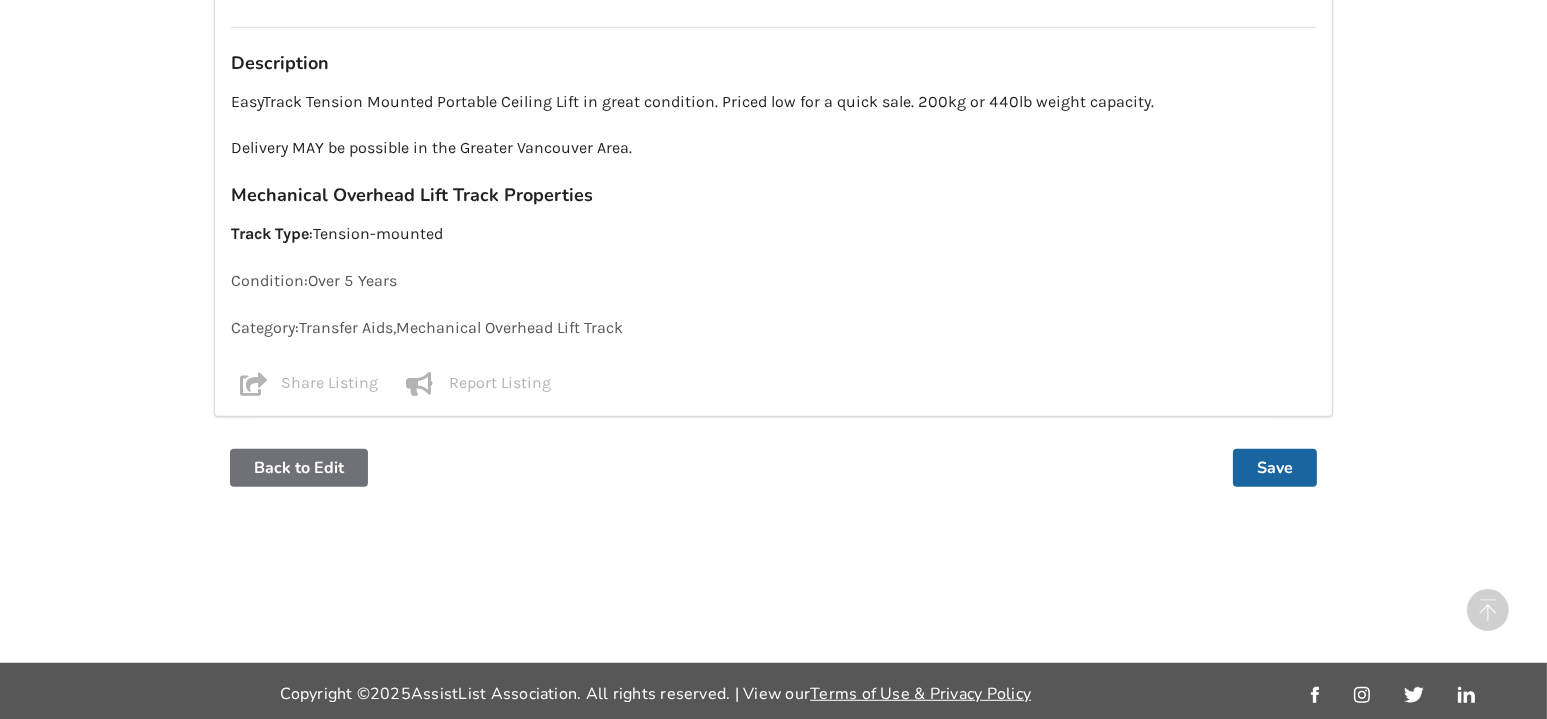 scroll, scrollTop: 0, scrollLeft: 0, axis: both 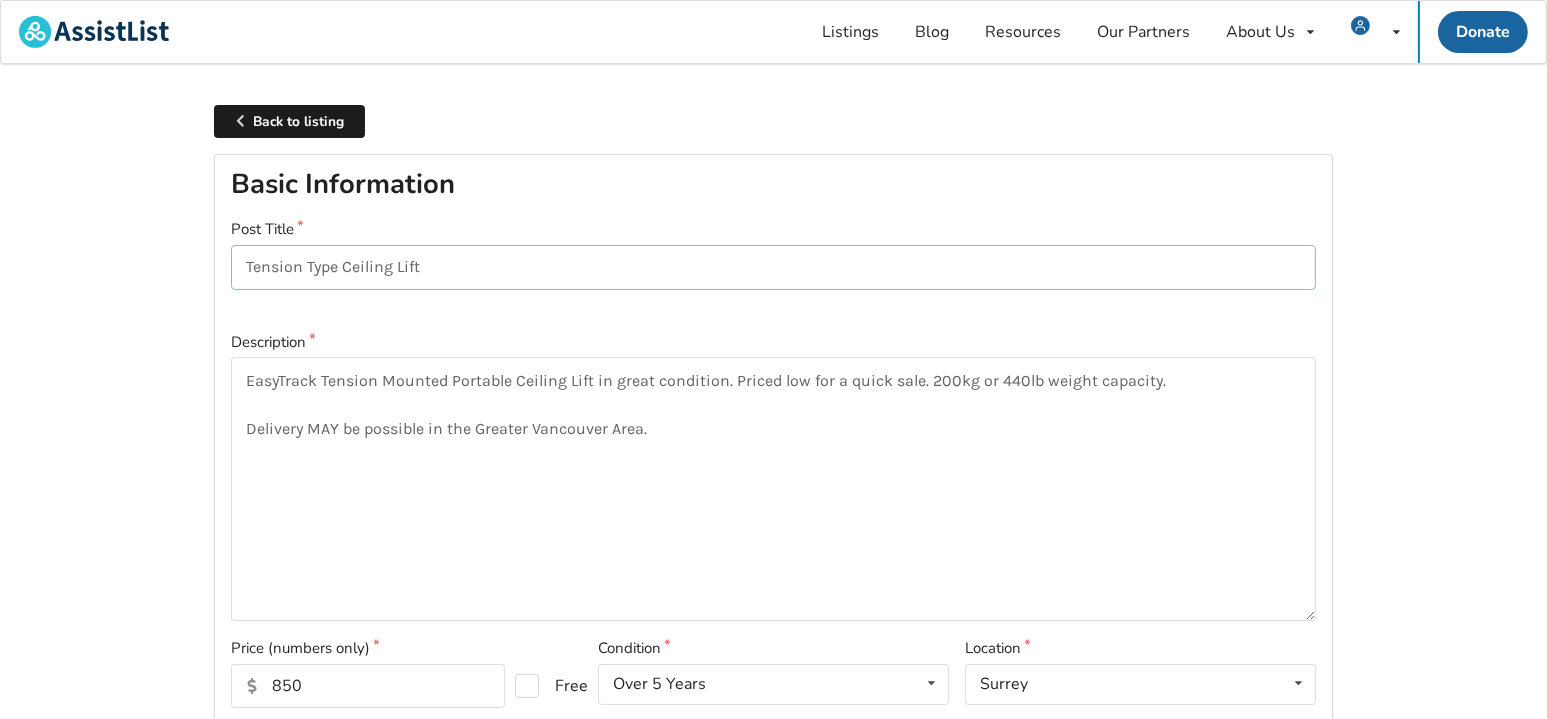 click on "Tension Type Ceiling Lift" at bounding box center (773, 267) 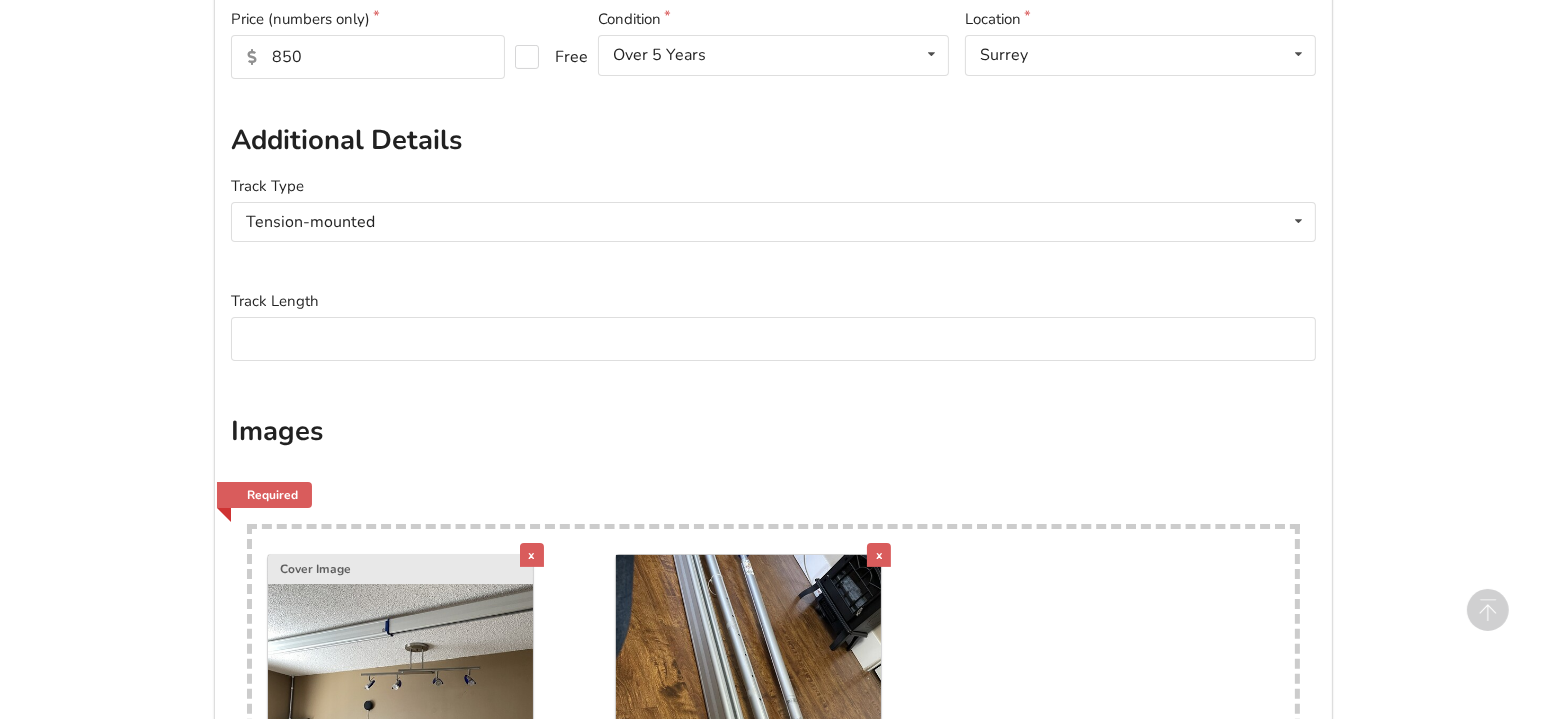 scroll, scrollTop: 1047, scrollLeft: 0, axis: vertical 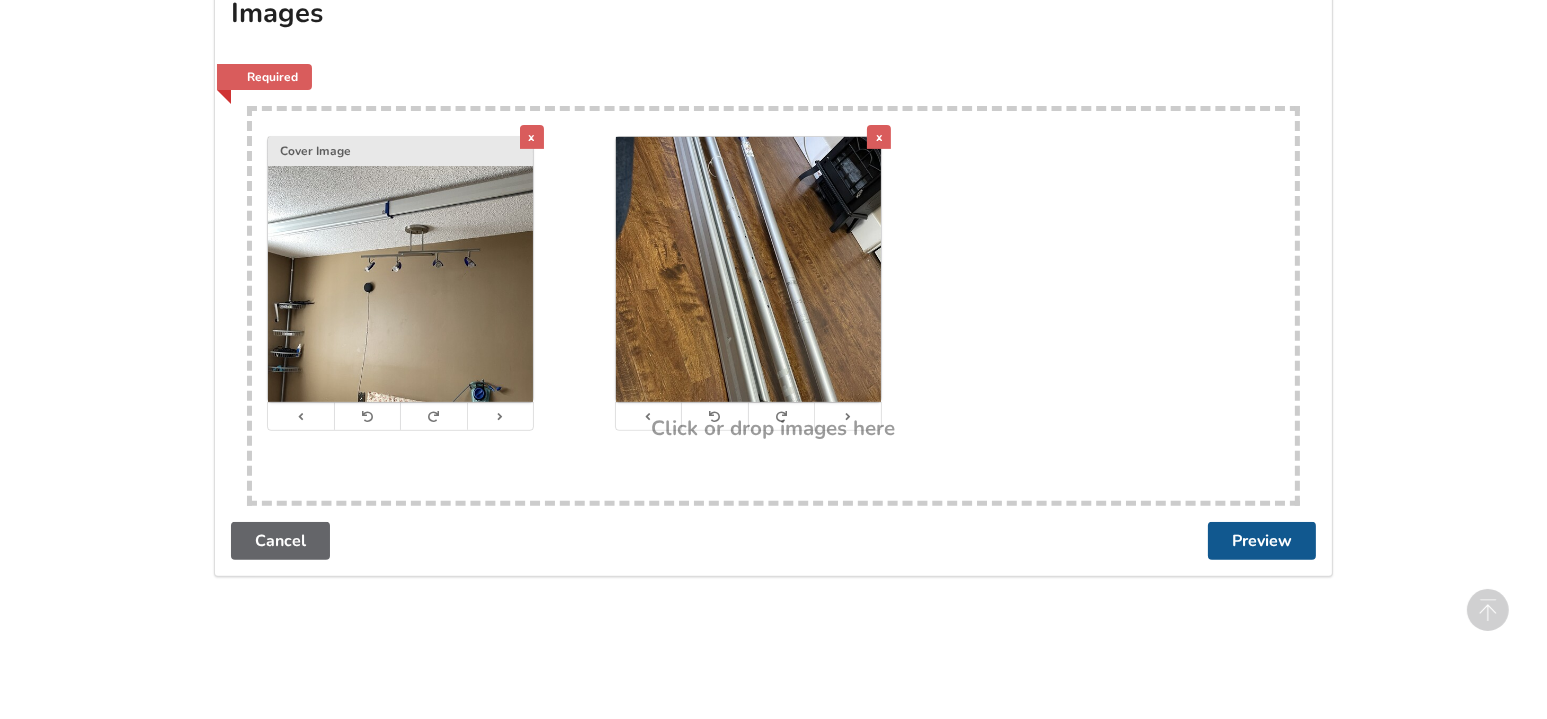 type on "Tension Mount Ceiling Lift" 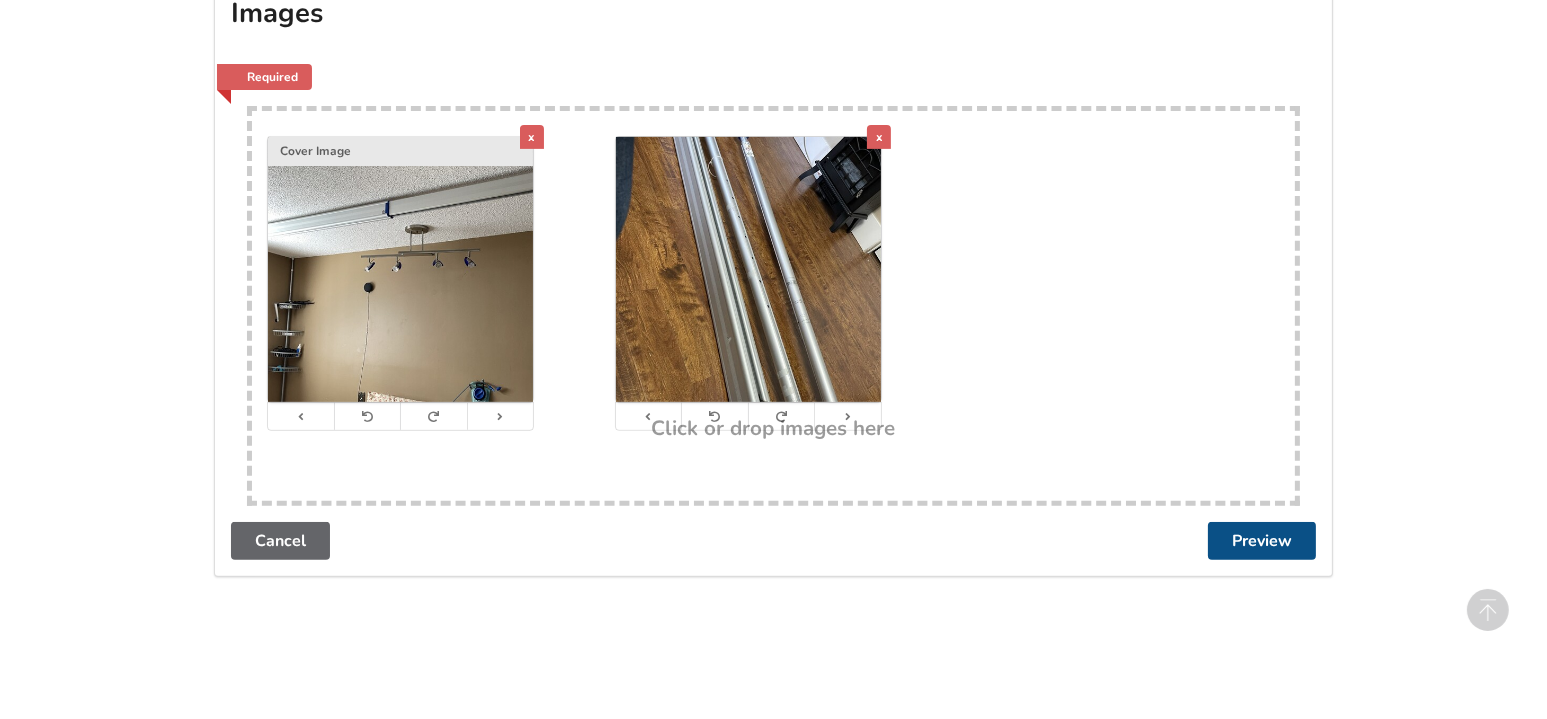 click on "Preview" at bounding box center (1262, 541) 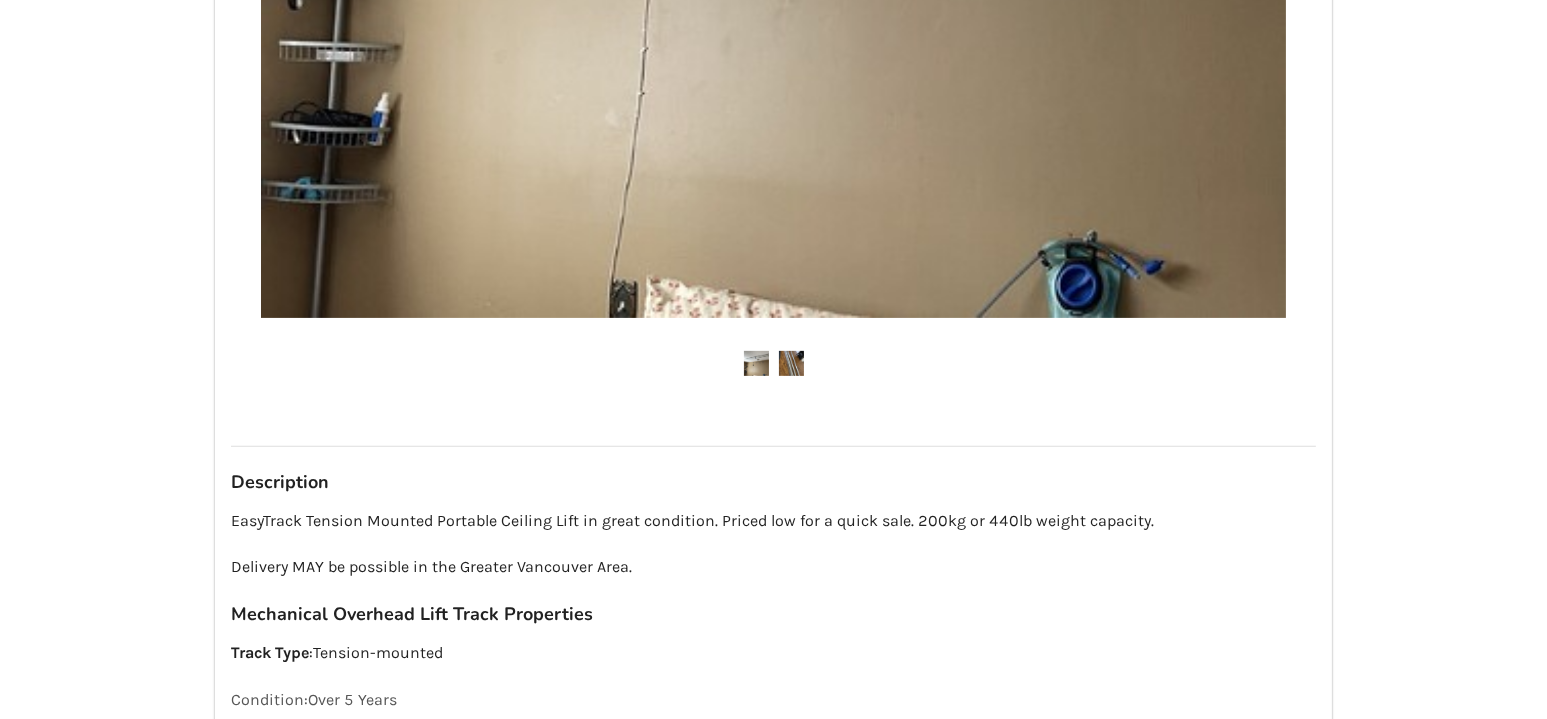 scroll, scrollTop: 0, scrollLeft: 0, axis: both 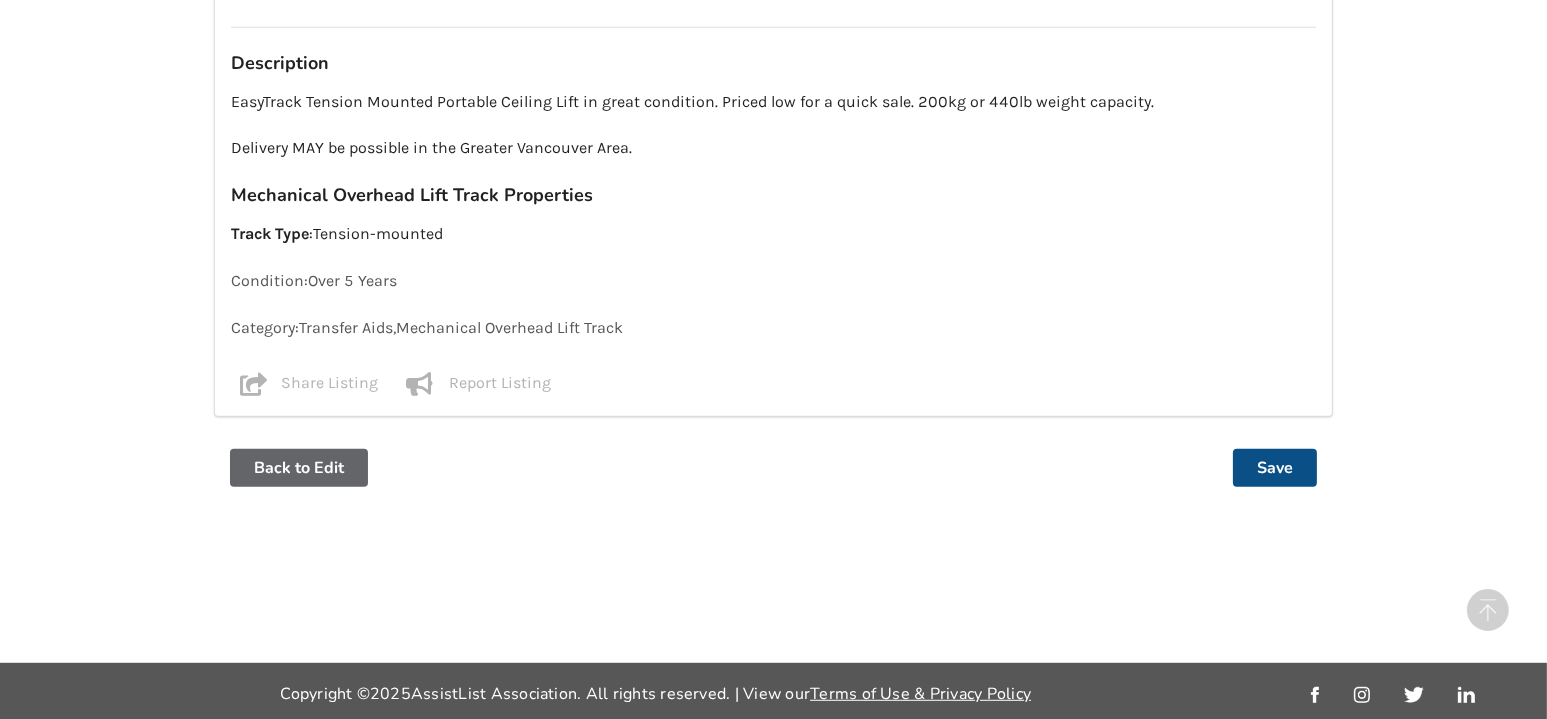 click on "Save" at bounding box center [1275, 468] 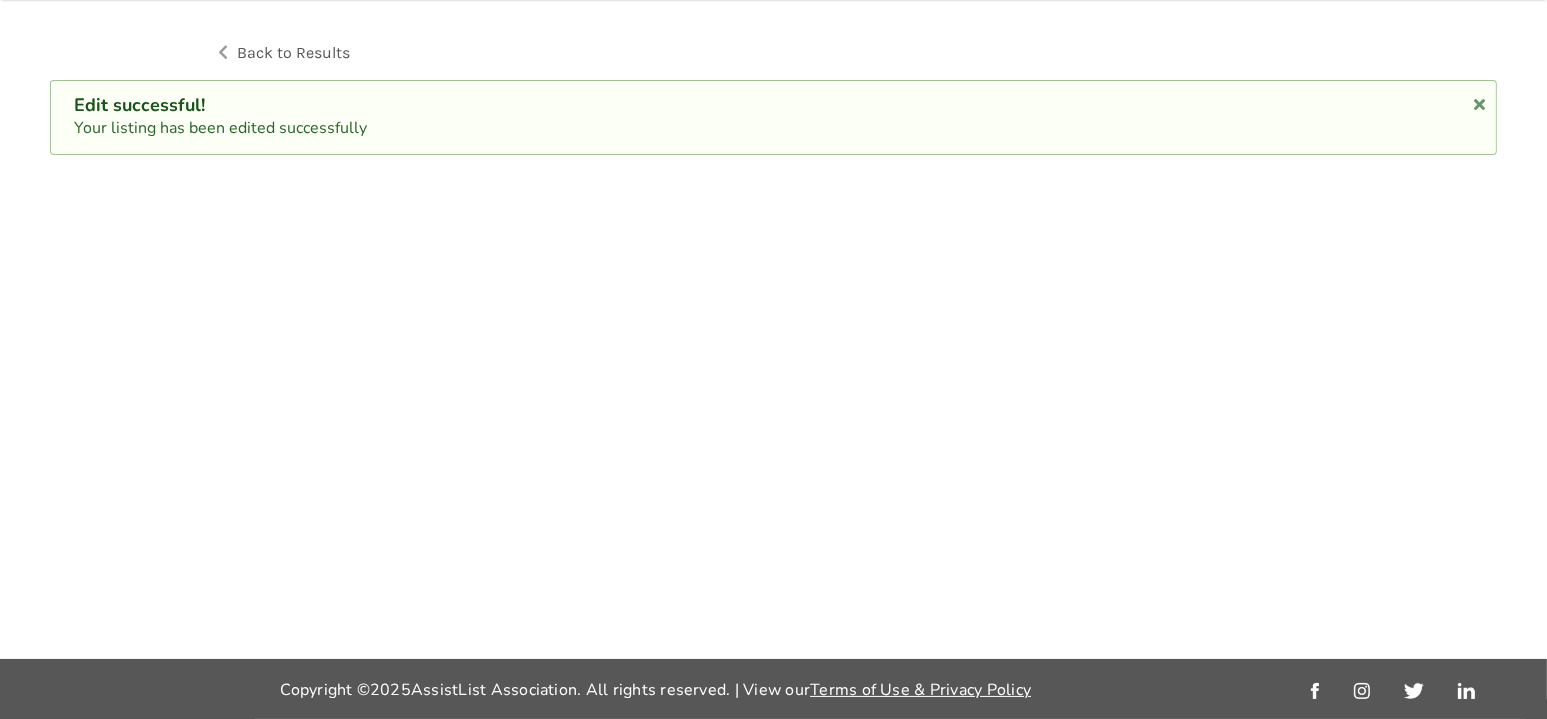 scroll, scrollTop: 0, scrollLeft: 0, axis: both 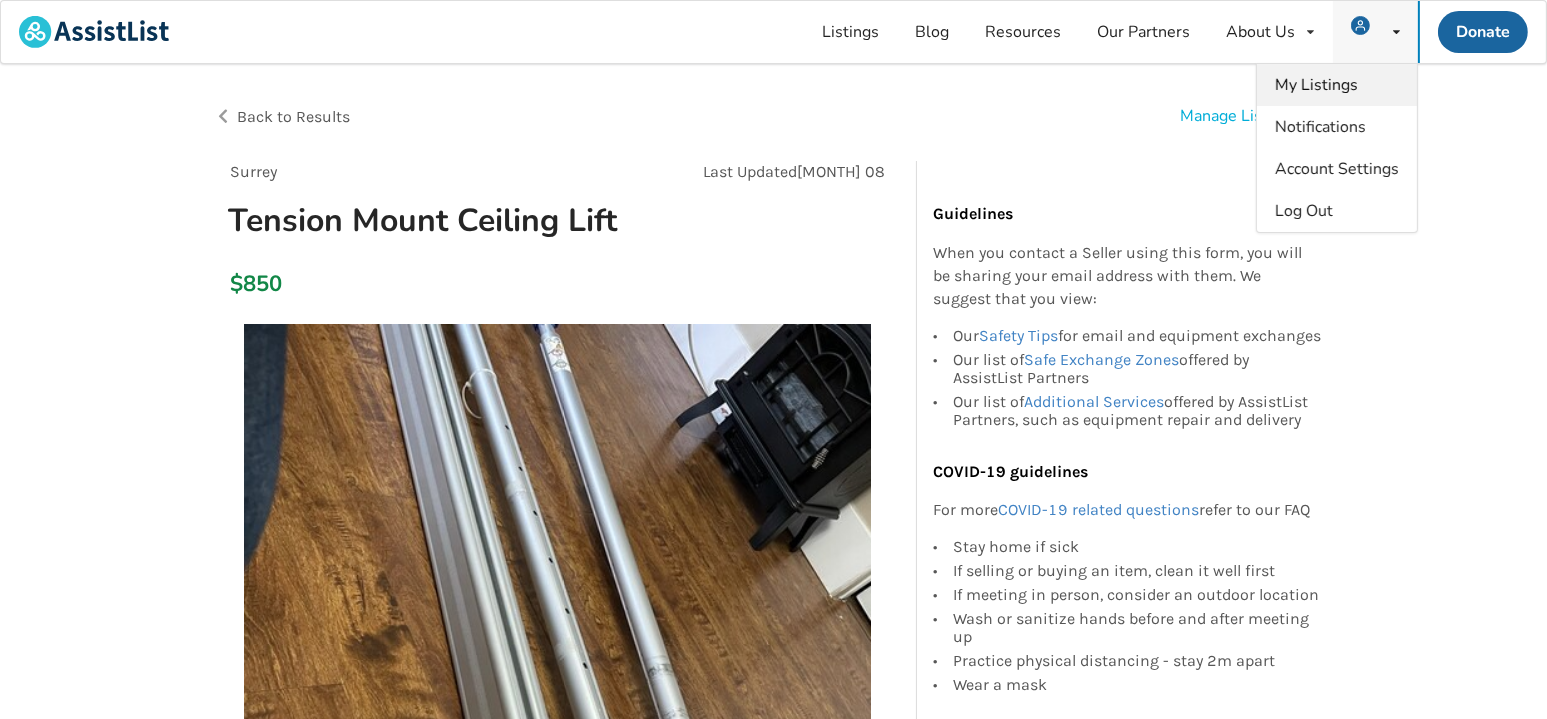 click on "My Listings" at bounding box center [1316, 85] 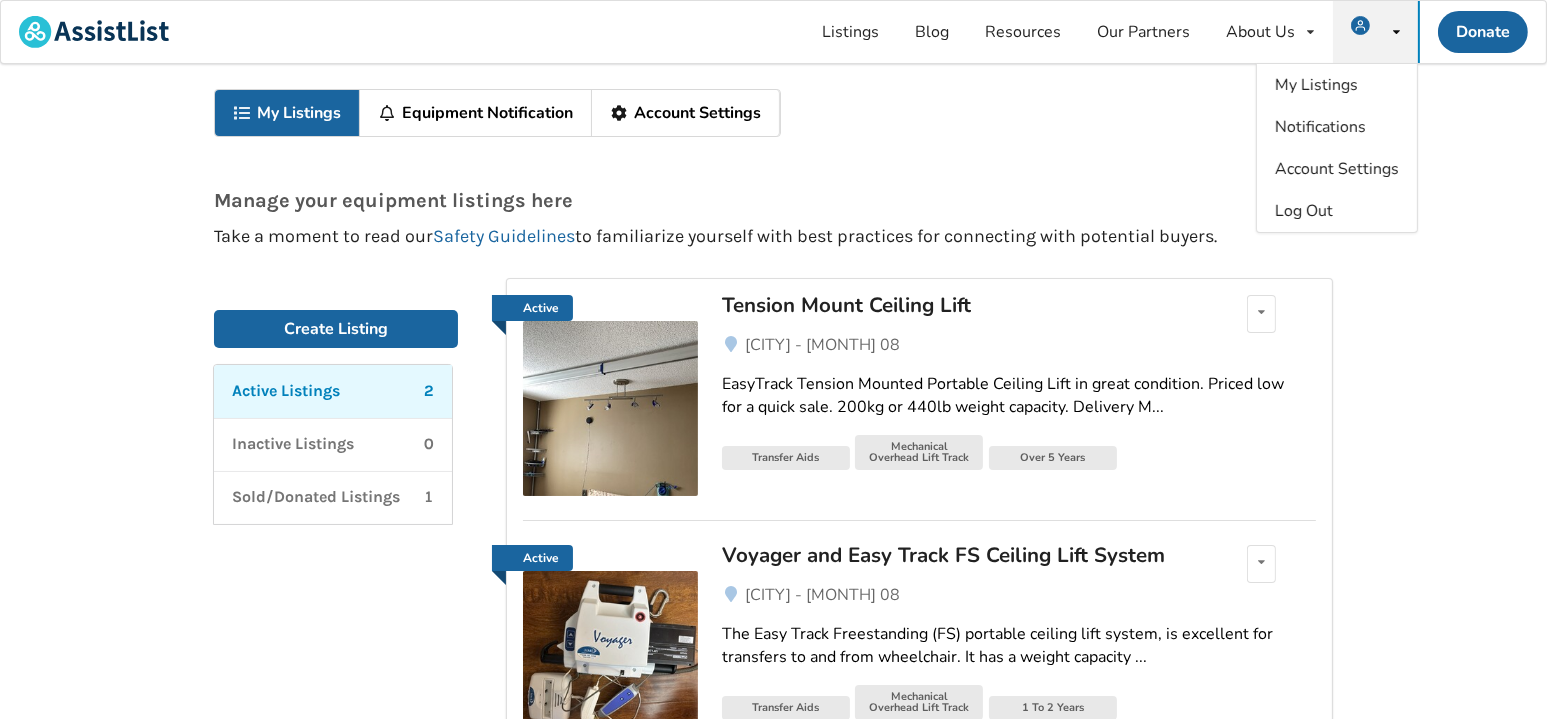 scroll, scrollTop: 39, scrollLeft: 0, axis: vertical 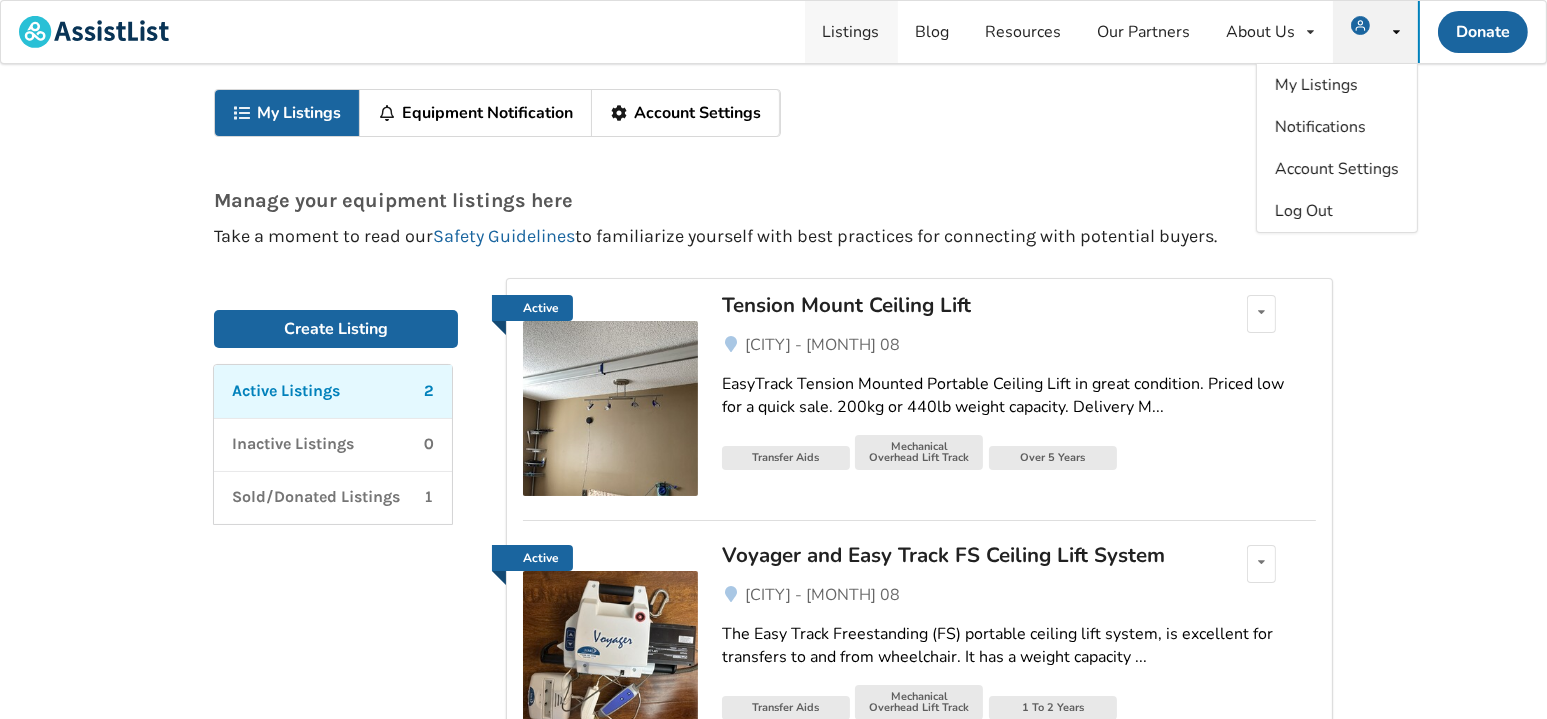 click on "Listings" at bounding box center [851, 32] 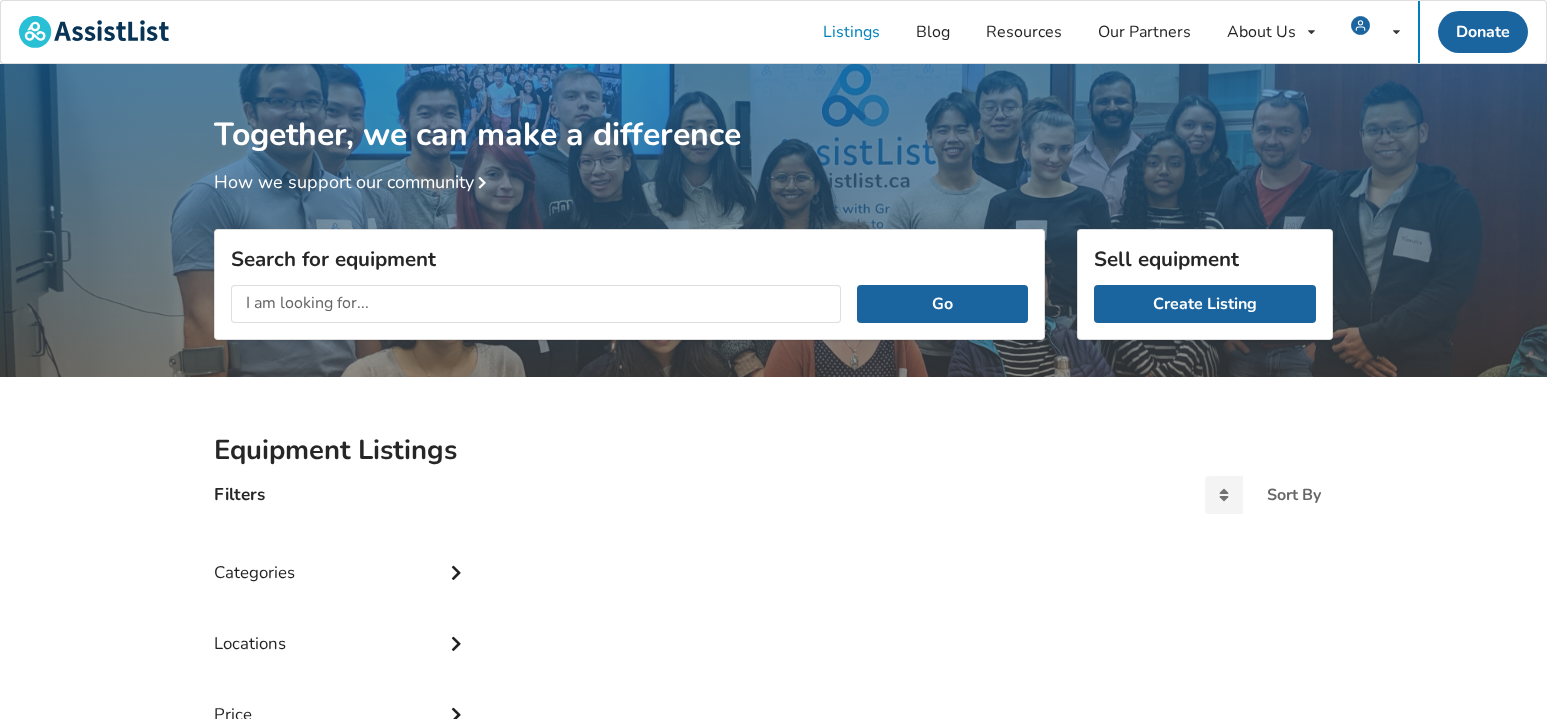 scroll, scrollTop: 0, scrollLeft: 0, axis: both 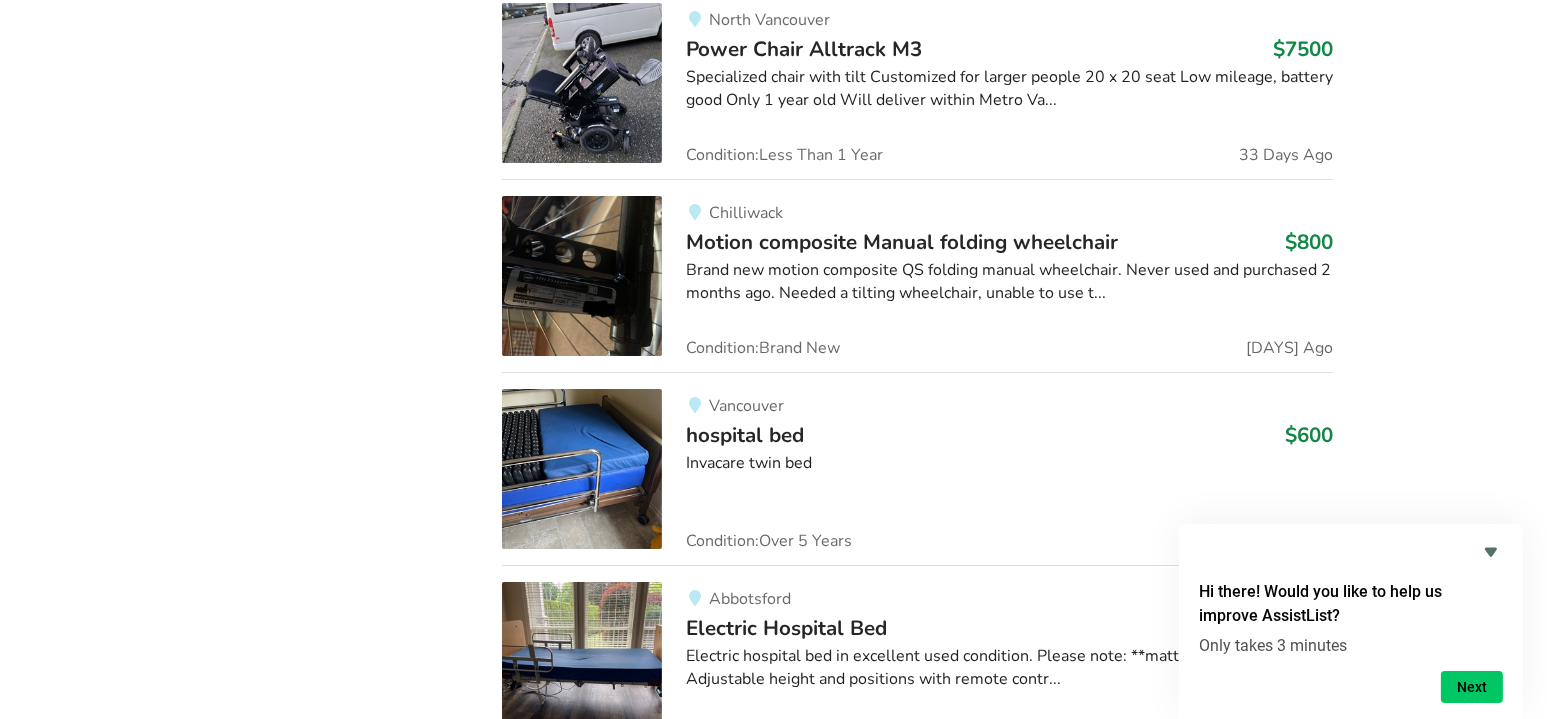 click on "hospital bed $600" at bounding box center (1009, 435) 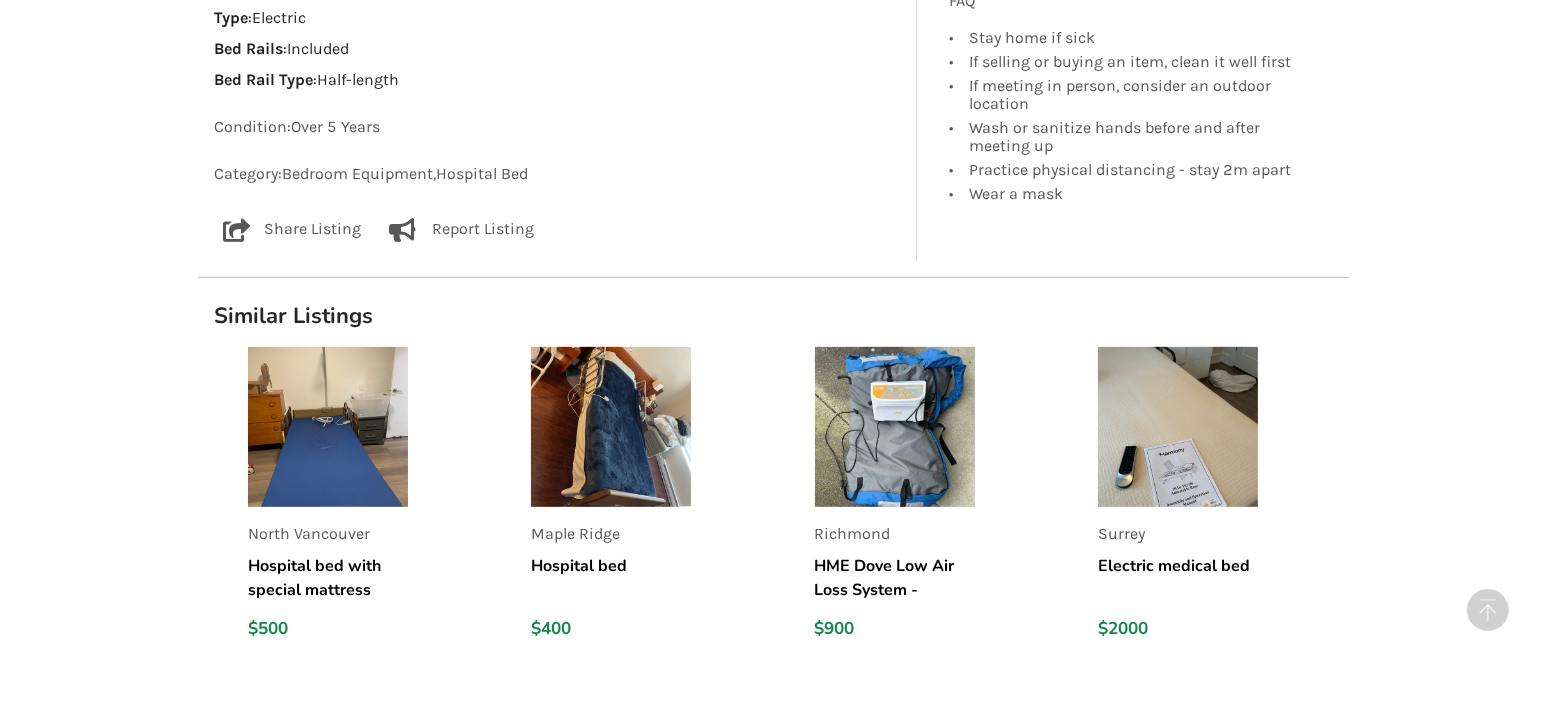 scroll, scrollTop: 1311, scrollLeft: 0, axis: vertical 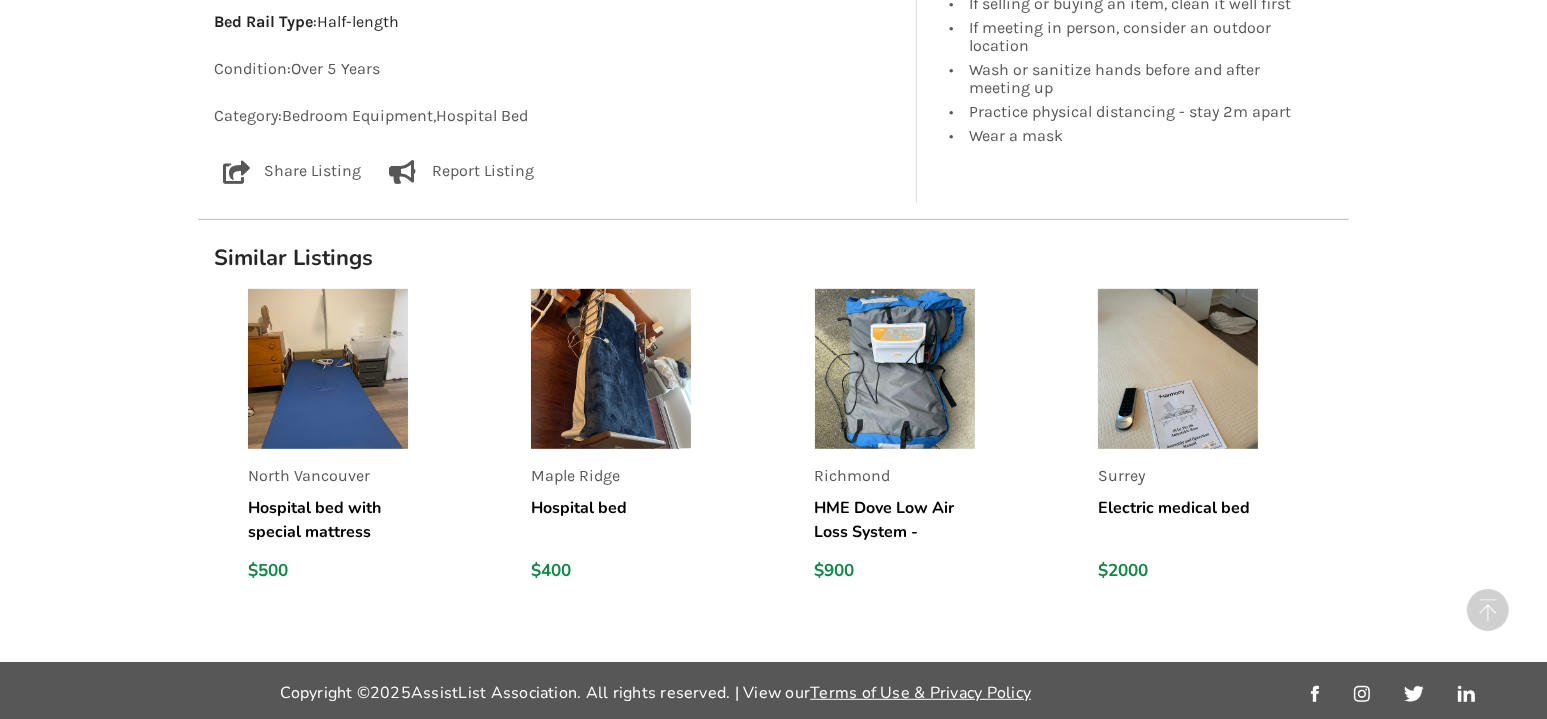 click at bounding box center (328, 369) 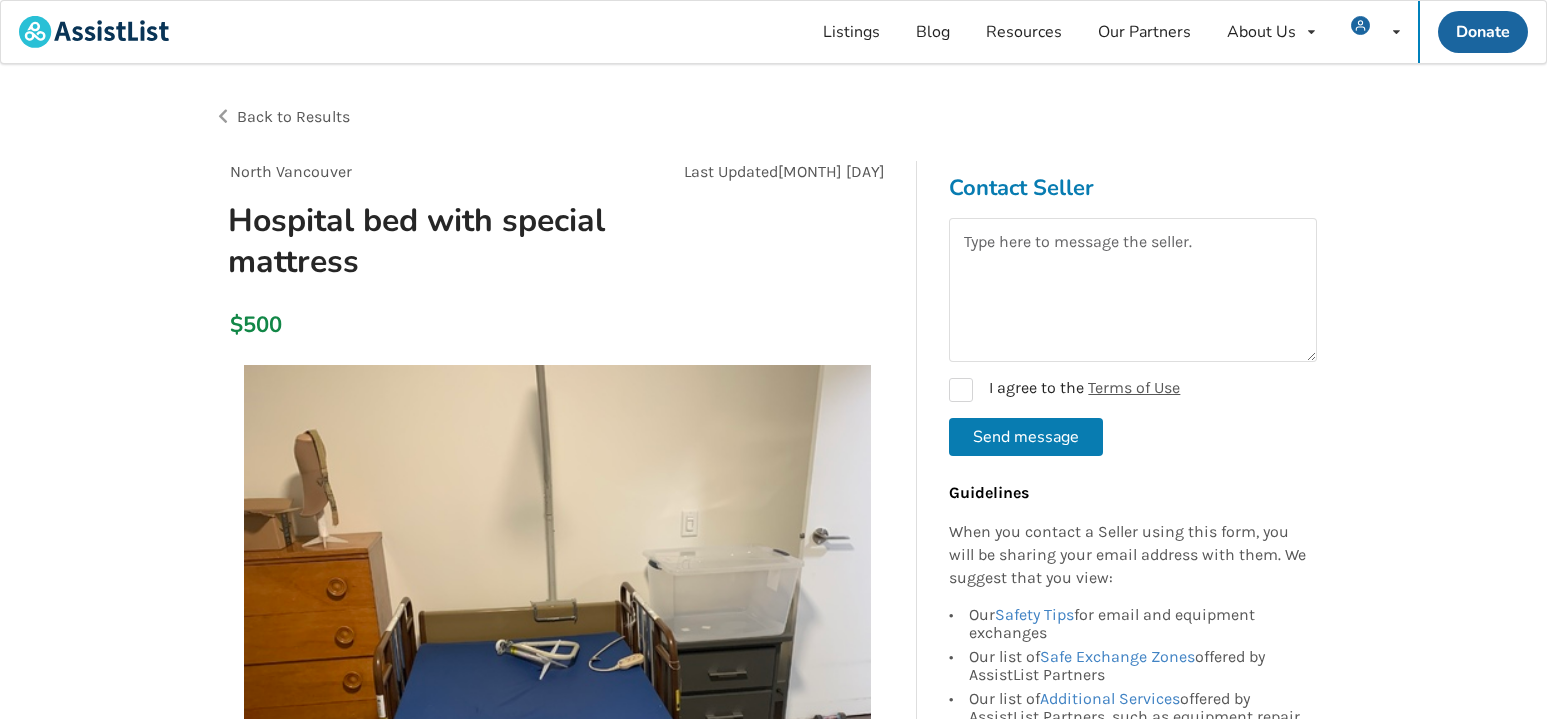 scroll, scrollTop: 0, scrollLeft: 0, axis: both 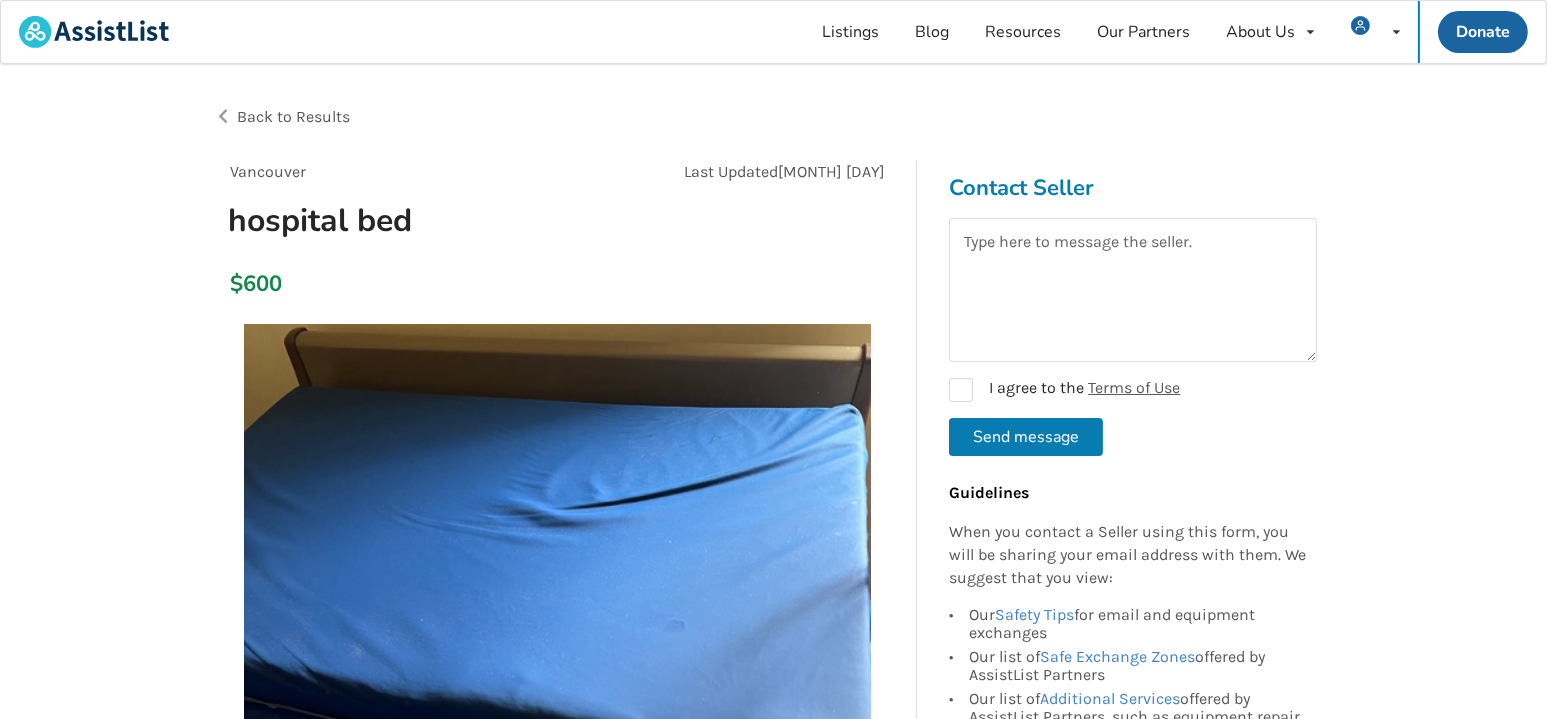 click on "Back to Results" at bounding box center [293, 116] 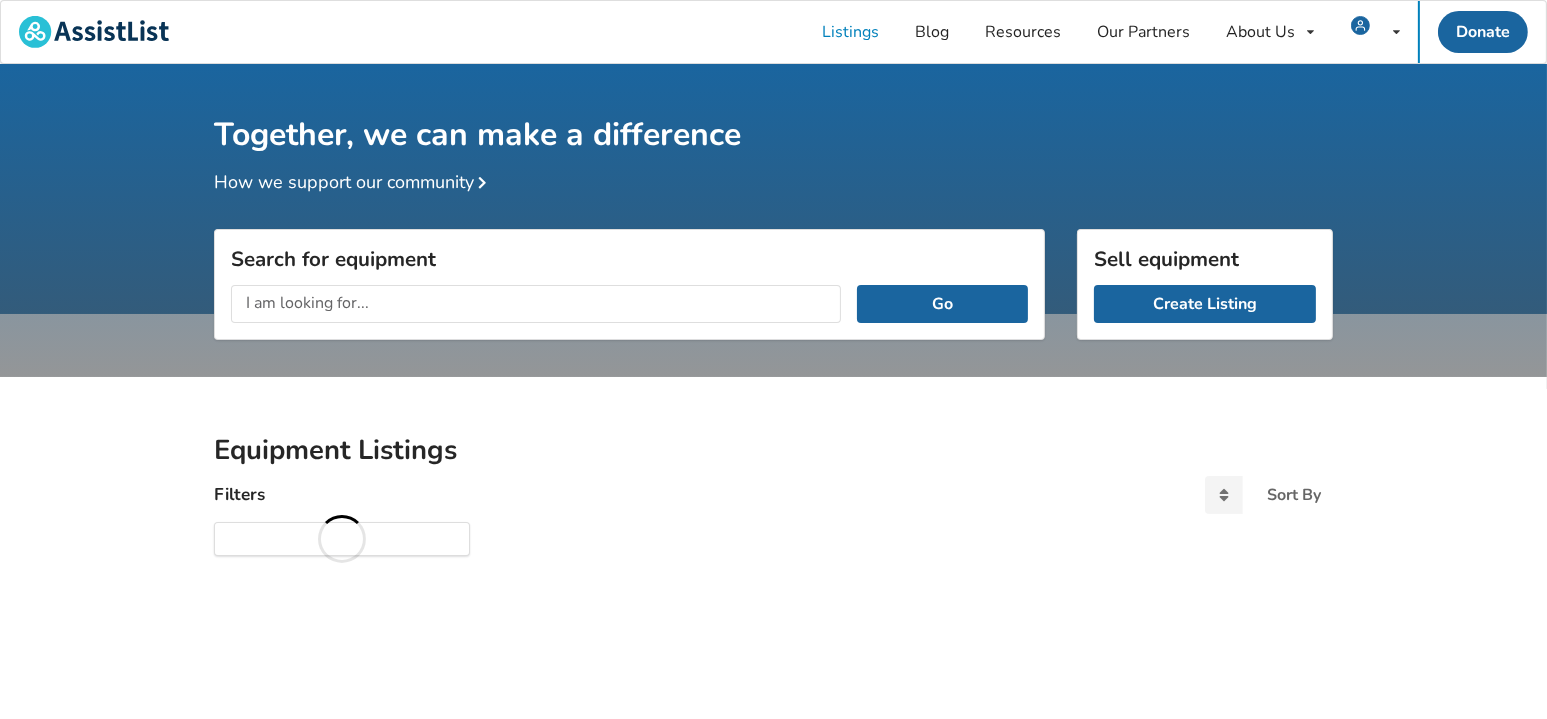 scroll, scrollTop: 63, scrollLeft: 0, axis: vertical 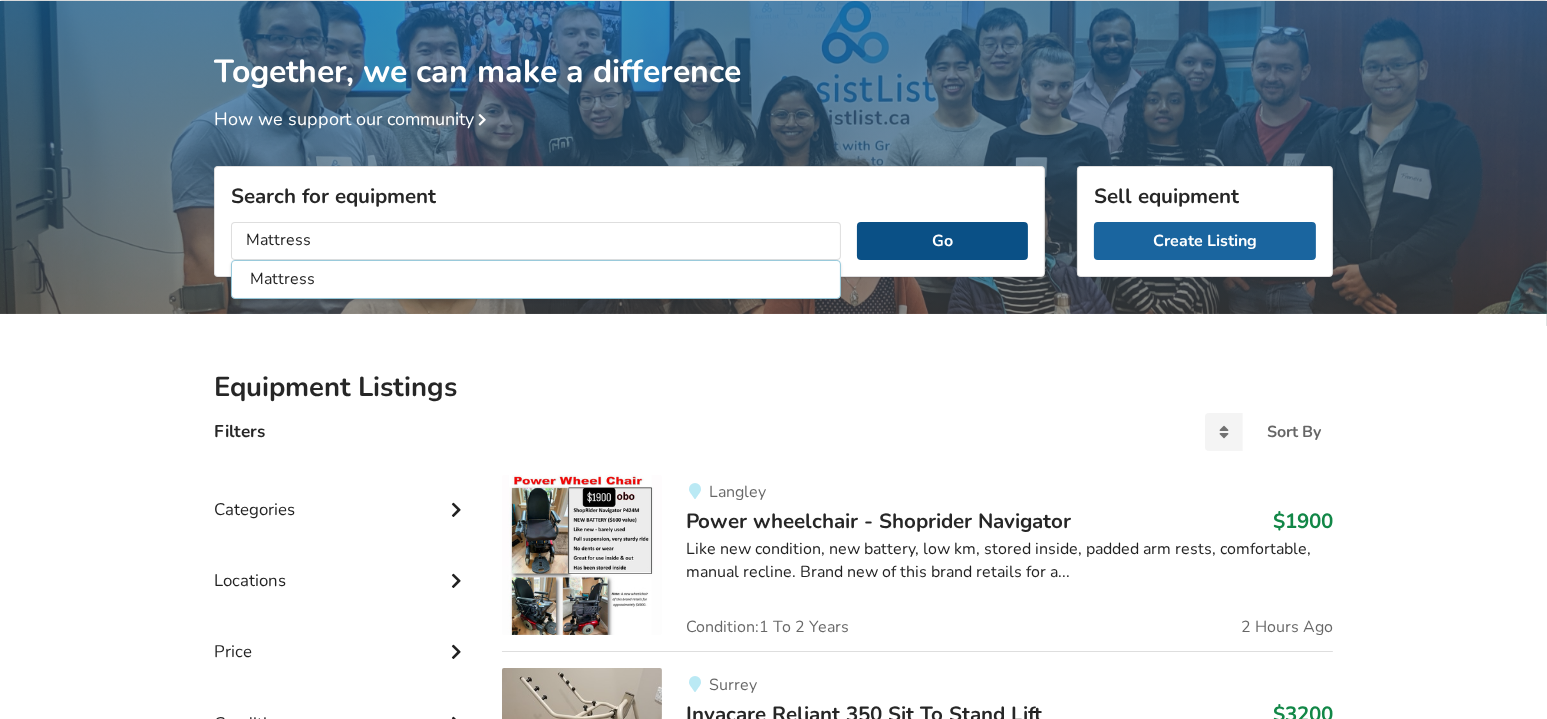 click on "Go" at bounding box center [942, 241] 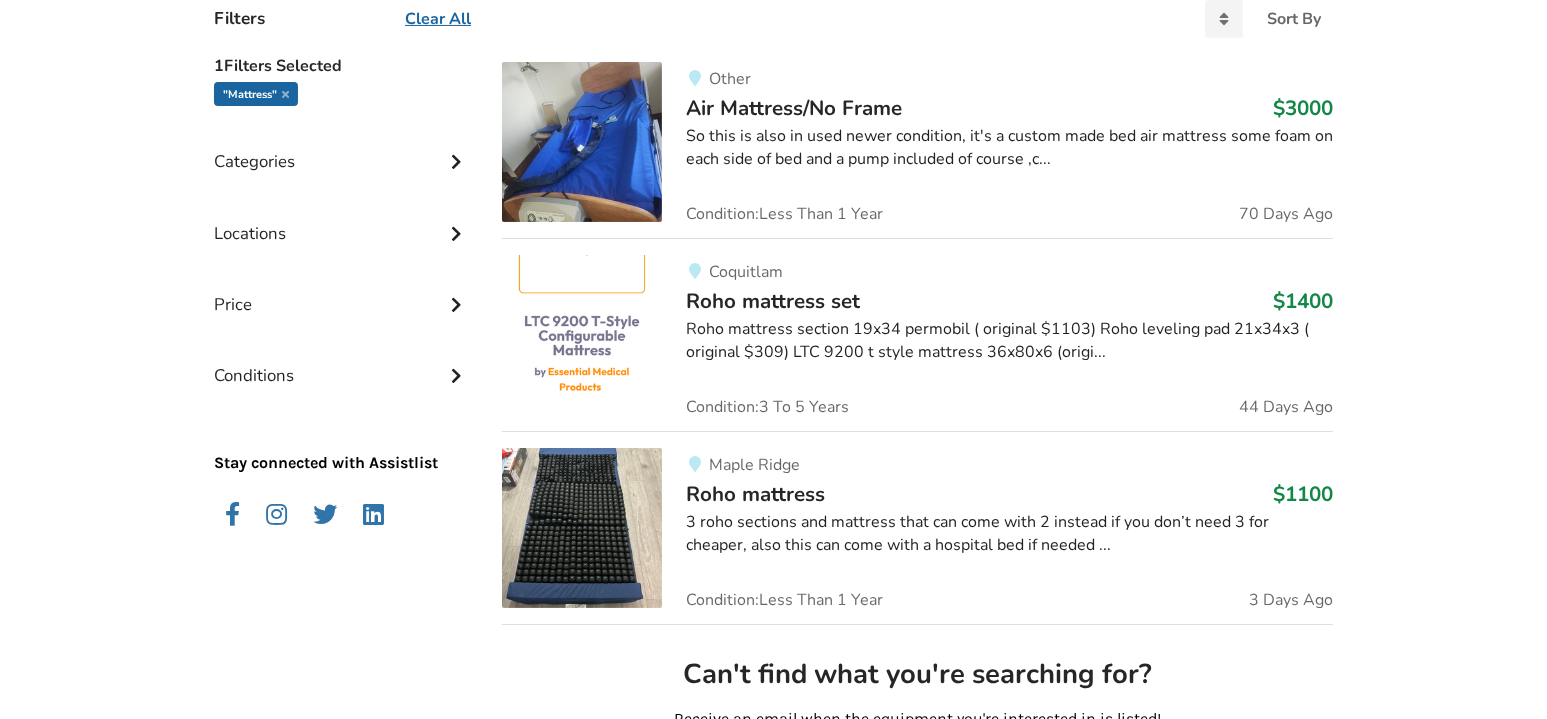 scroll, scrollTop: 569, scrollLeft: 0, axis: vertical 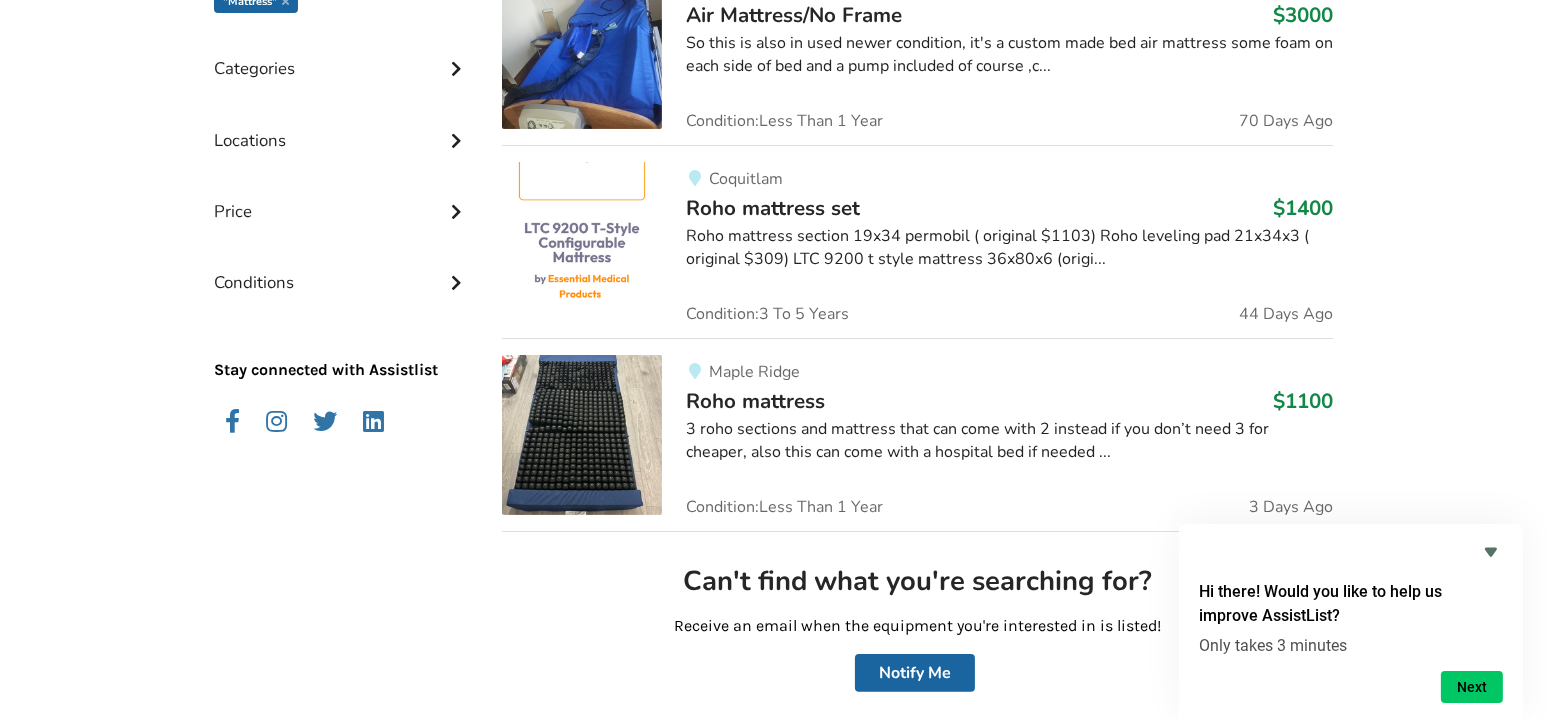 click on "Roho mattress section 19x34 permobil
( original $1103)
Roho leveling pad 21x34x3  ( original $309)
LTC 9200 t style mattress 36x80x6  (origi..." at bounding box center (1009, 248) 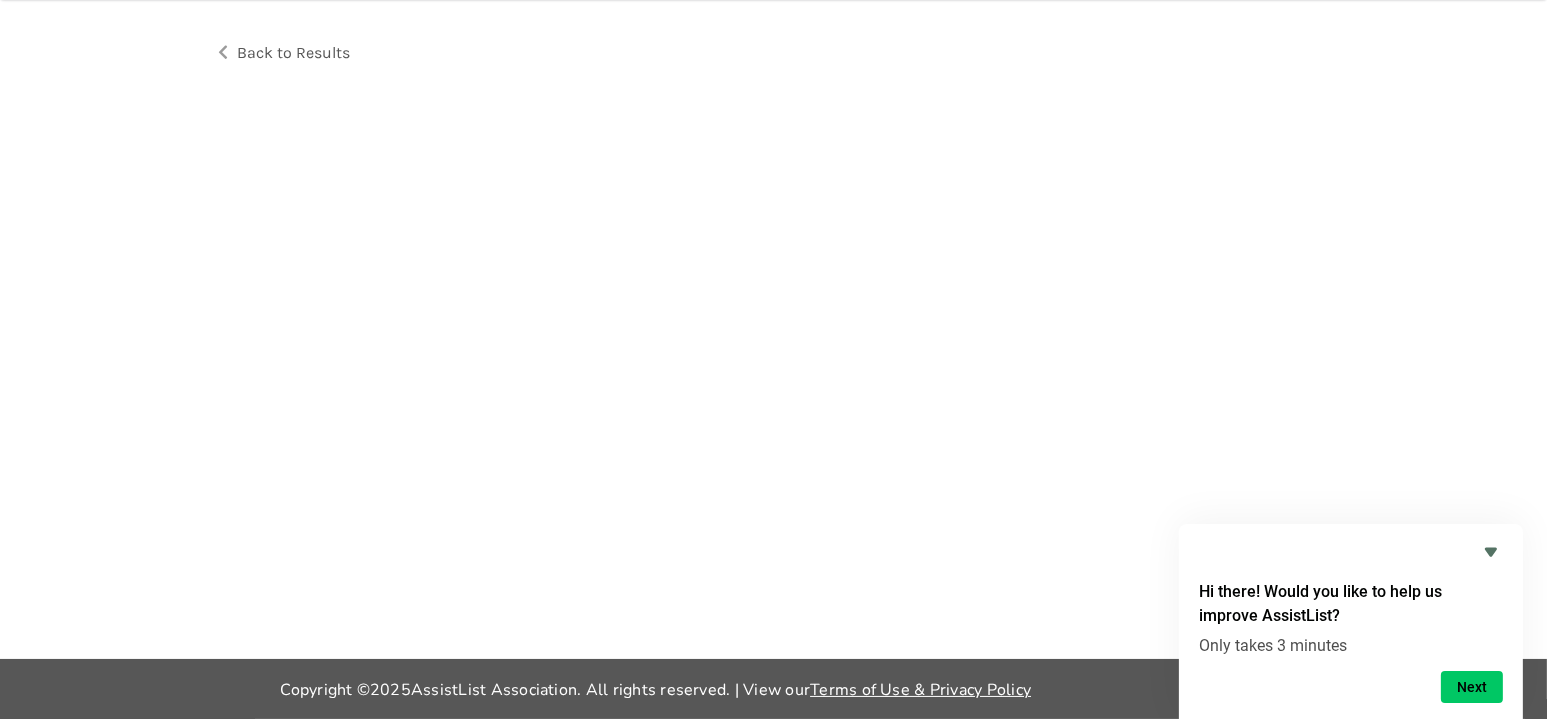 scroll, scrollTop: 0, scrollLeft: 0, axis: both 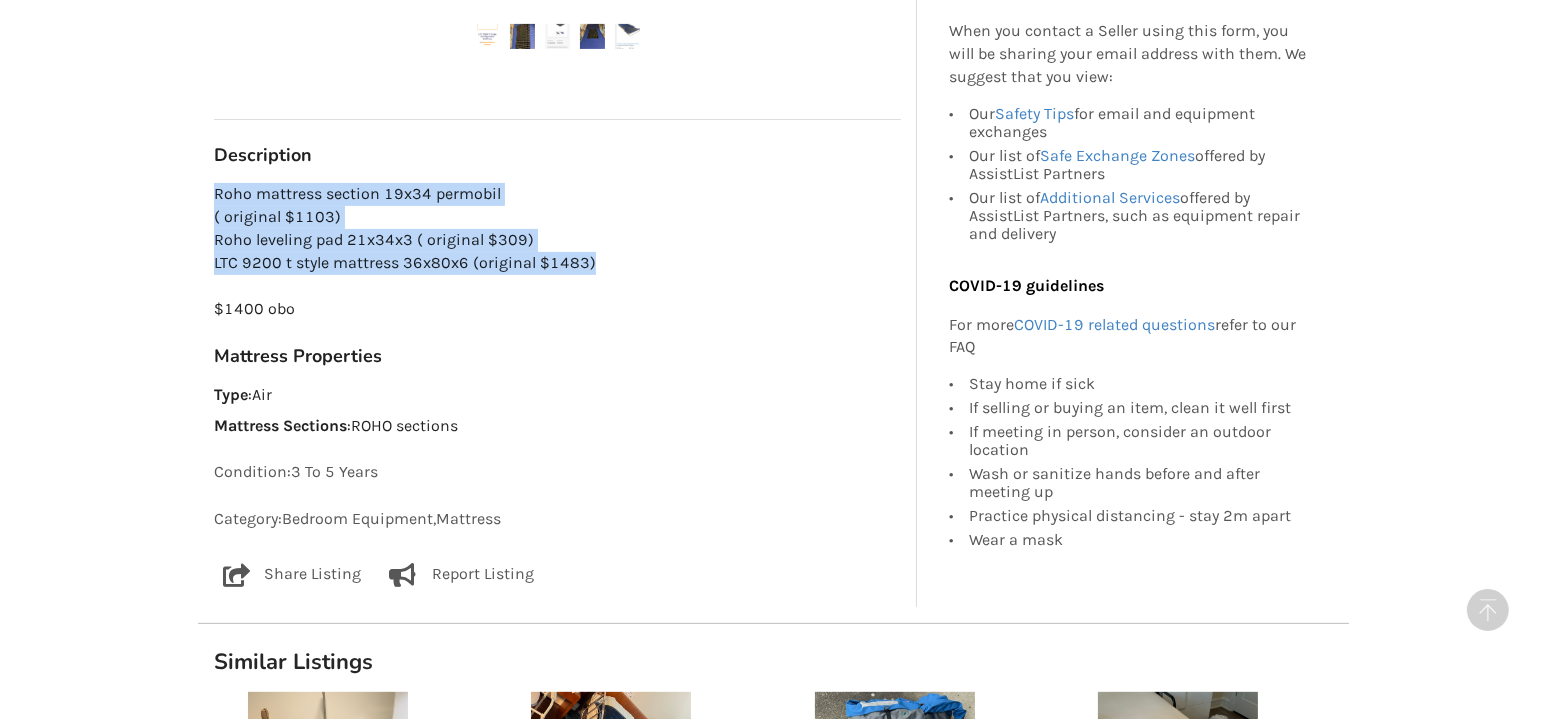 copy on "Roho mattress section 19x34 permobil
( original $1103)
Roho leveling pad 21x34x3  ( original $309)
LTC 9200 t style mattress 36x80x6  (original $1483)" 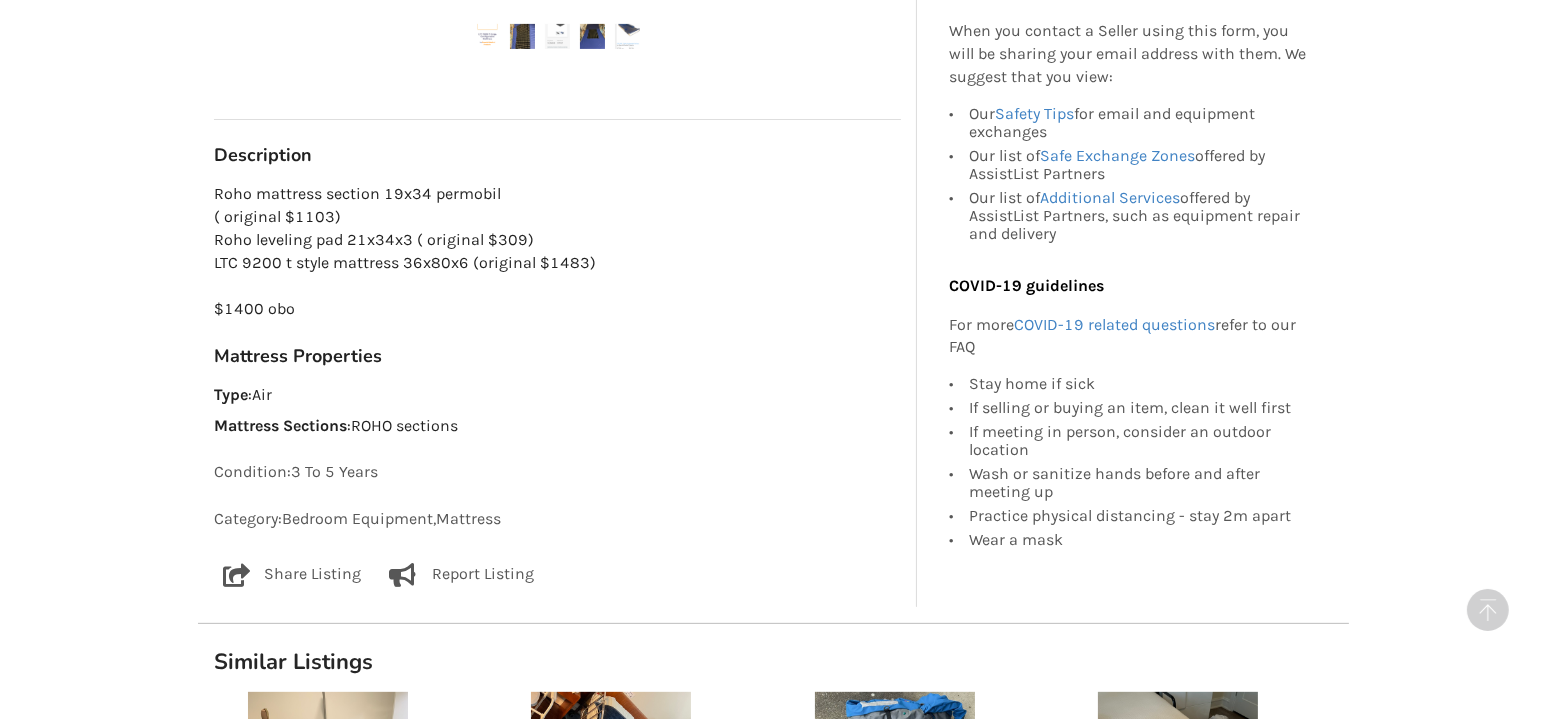 click on "Roho mattress section 19x34 permobil
( original $1103)
Roho leveling pad 21x34x3  ( original $309)
LTC 9200 t style mattress 36x80x6  (original $1483)
$1400 obo" at bounding box center [557, 251] 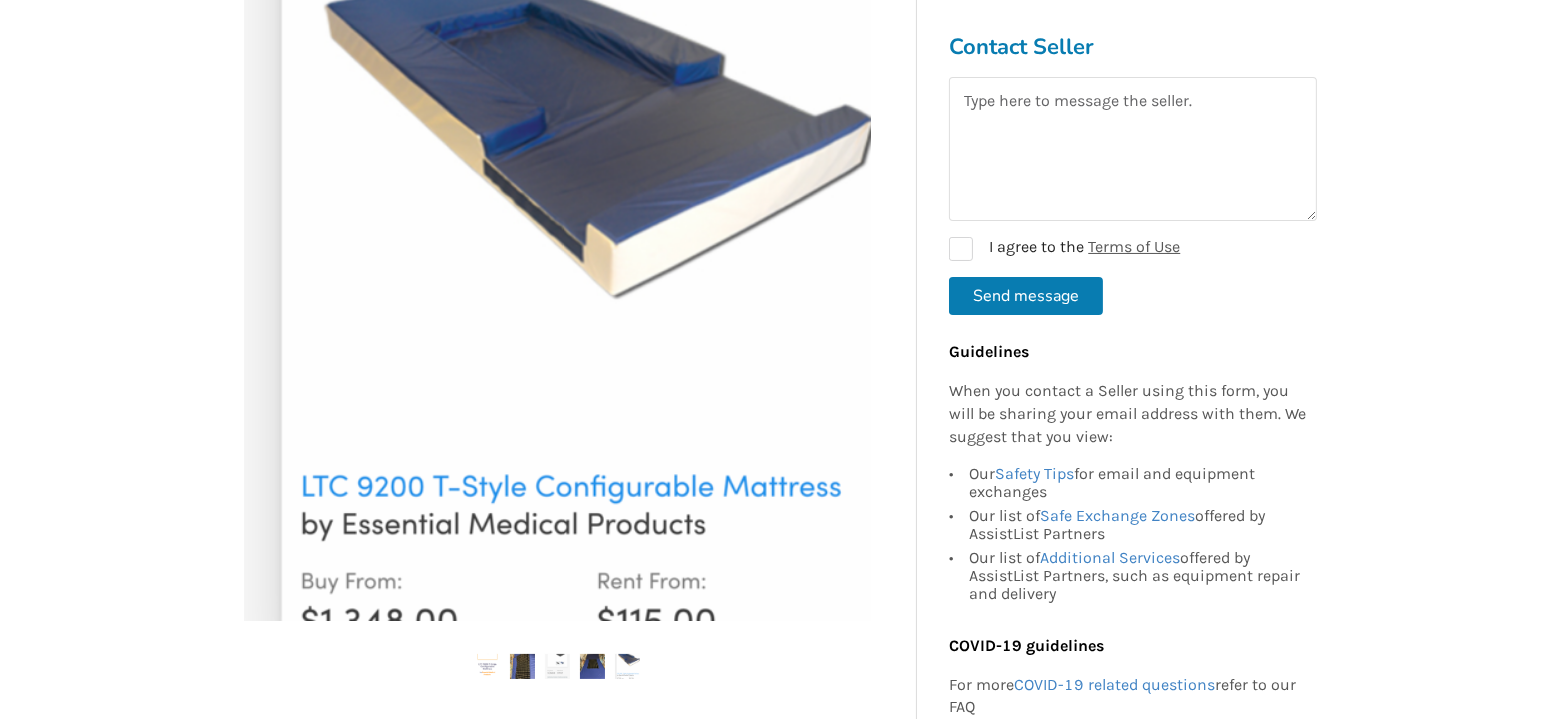scroll, scrollTop: 0, scrollLeft: 0, axis: both 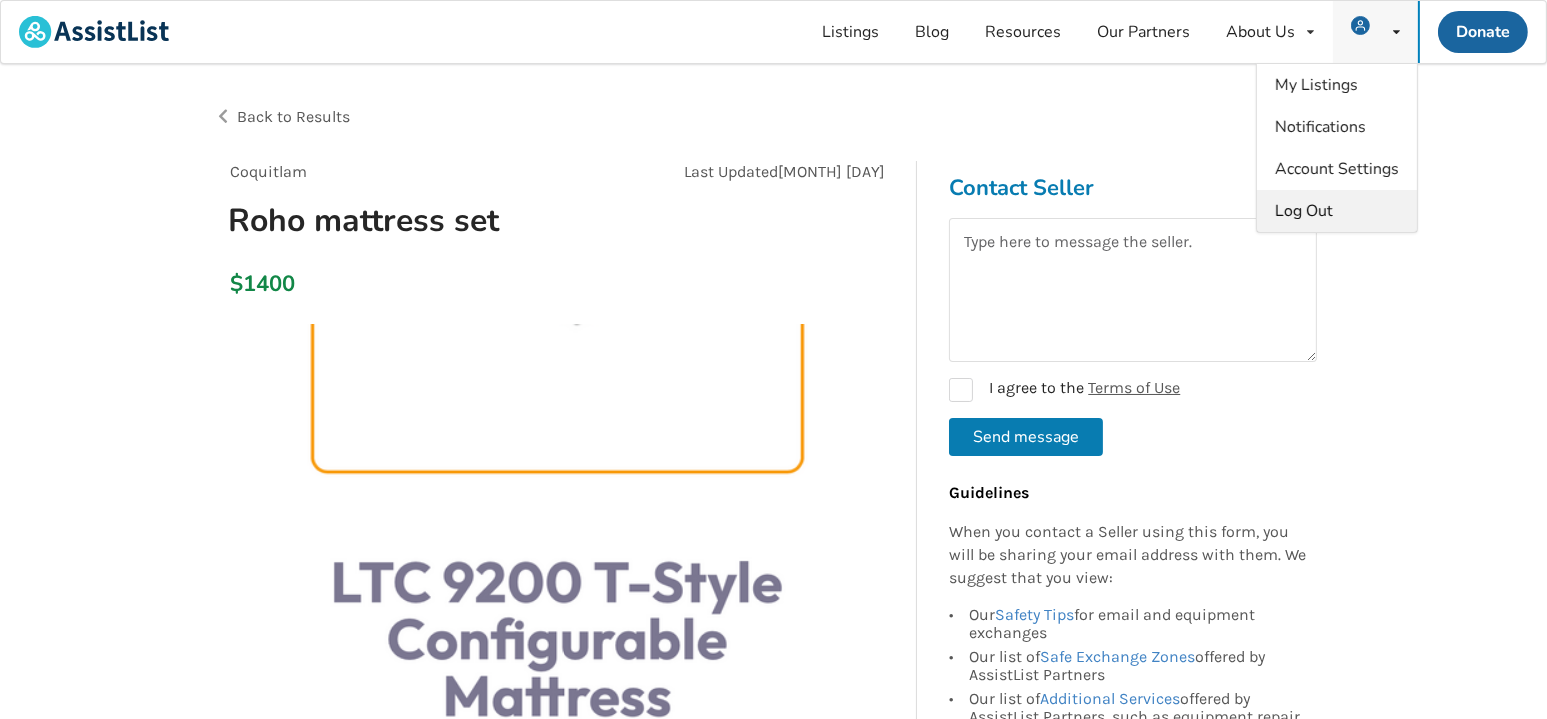 click on "Log Out" at bounding box center [1304, 211] 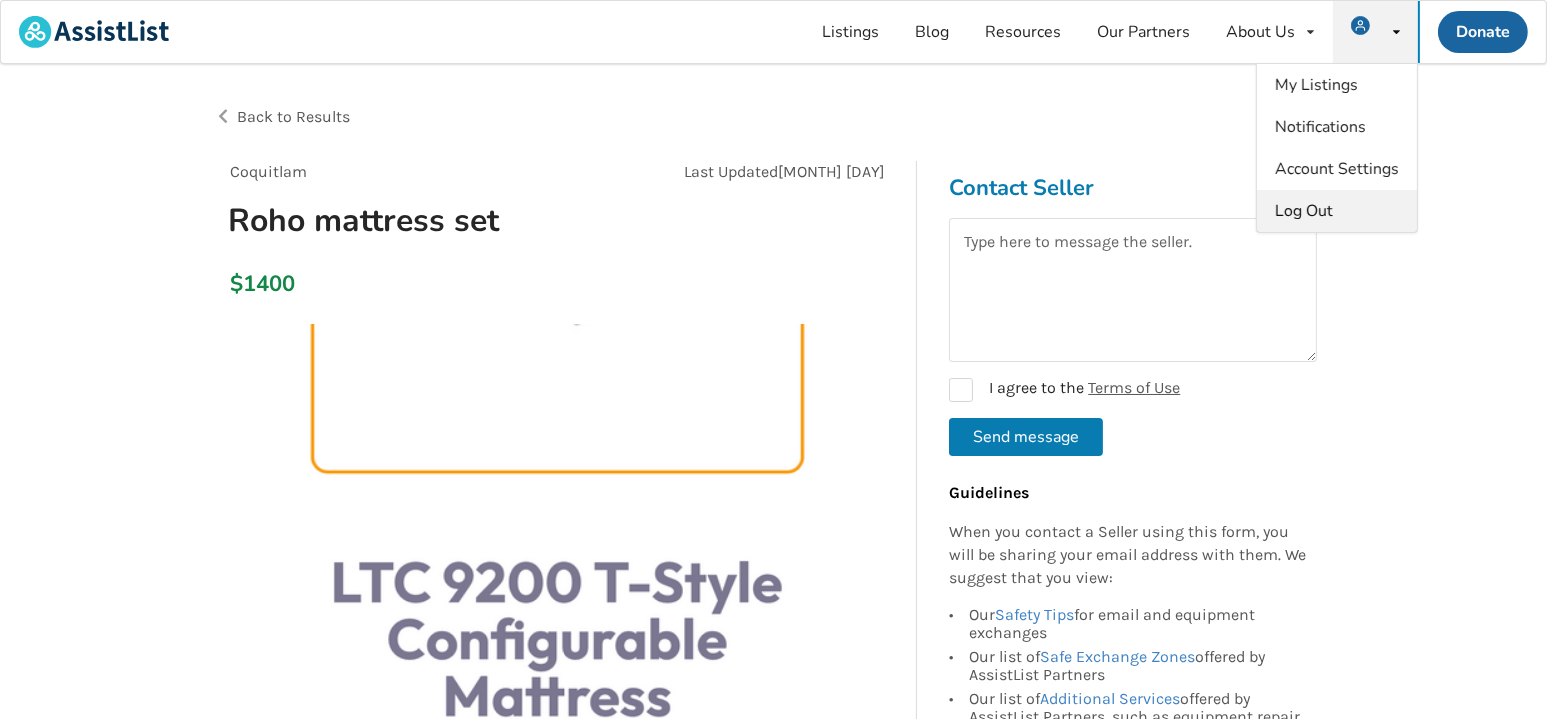 scroll, scrollTop: 569, scrollLeft: 0, axis: vertical 